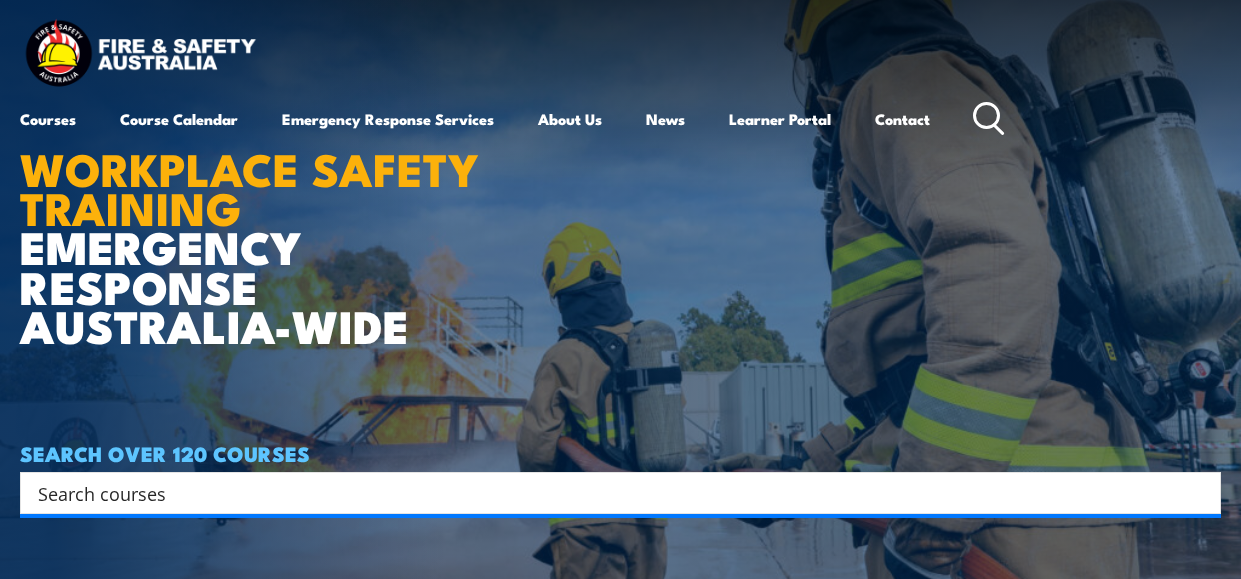 scroll, scrollTop: 0, scrollLeft: 0, axis: both 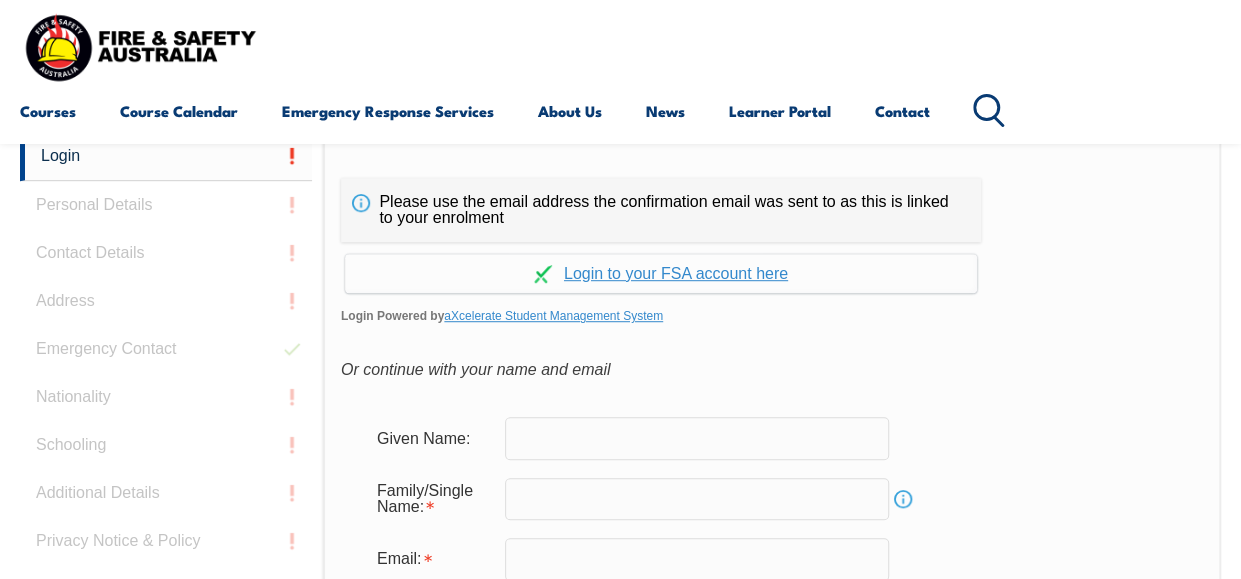 click at bounding box center [697, 438] 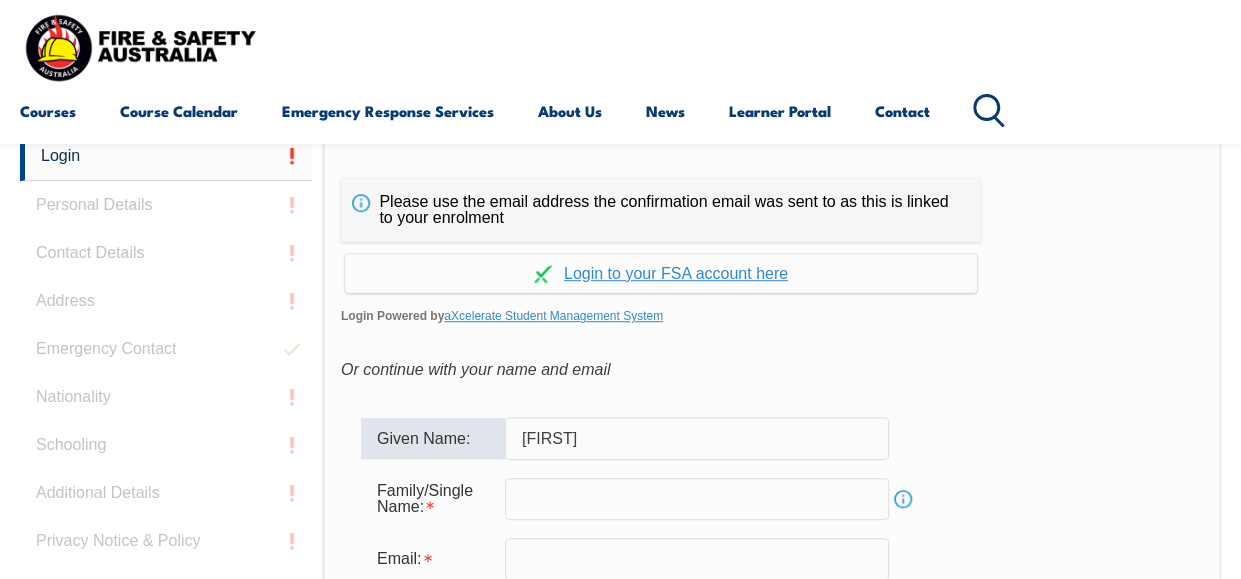 type on "[FIRST]" 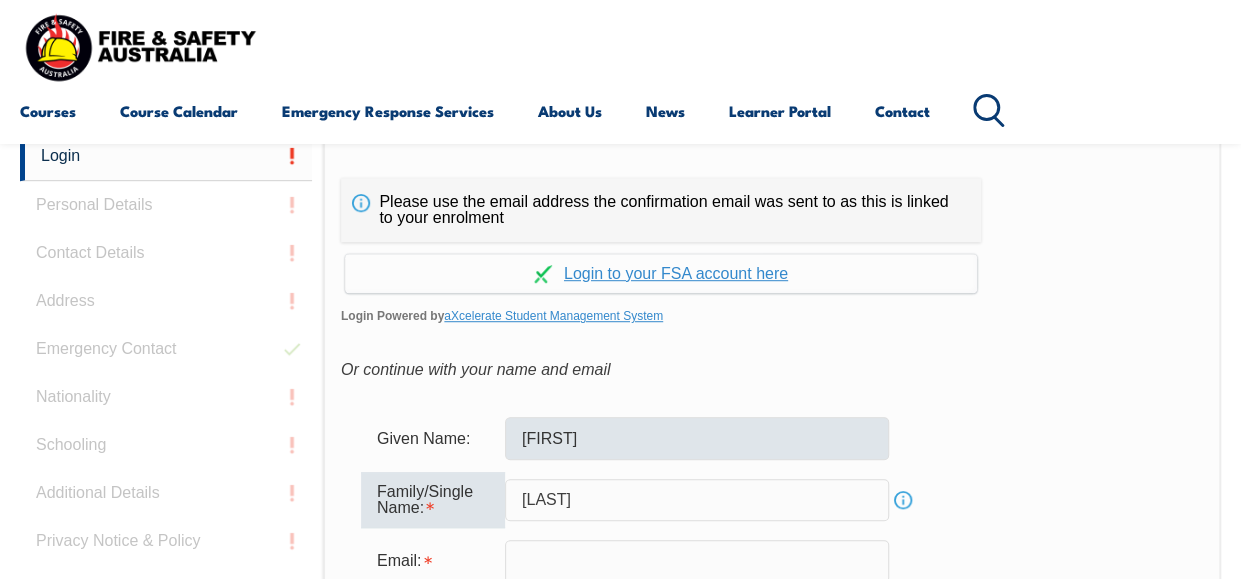 type on "Oguz" 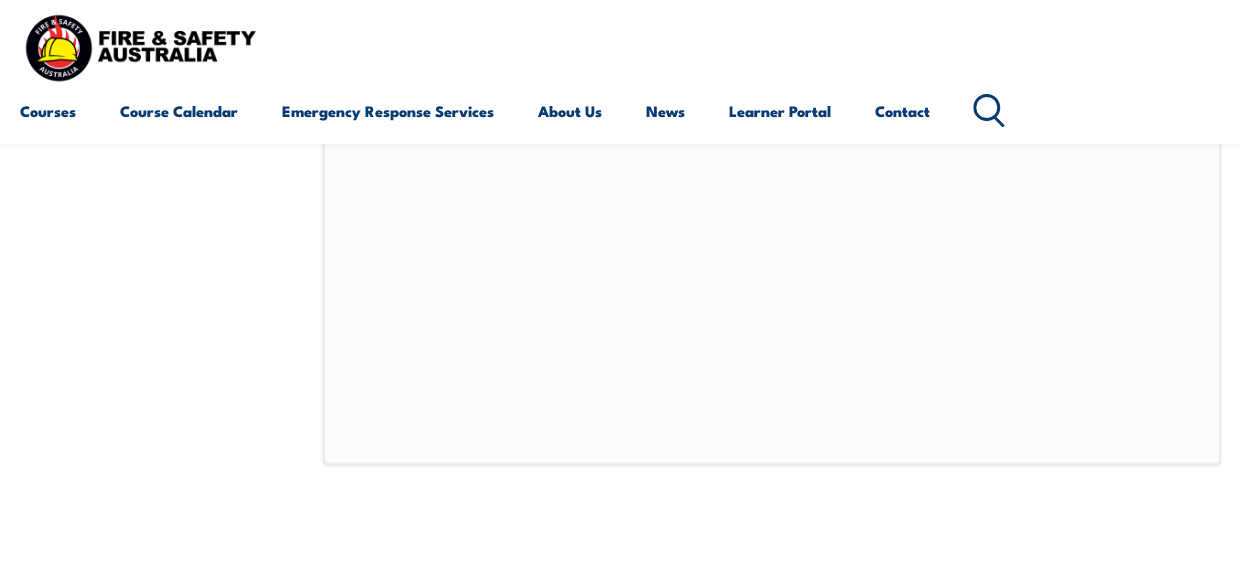 scroll, scrollTop: 474, scrollLeft: 0, axis: vertical 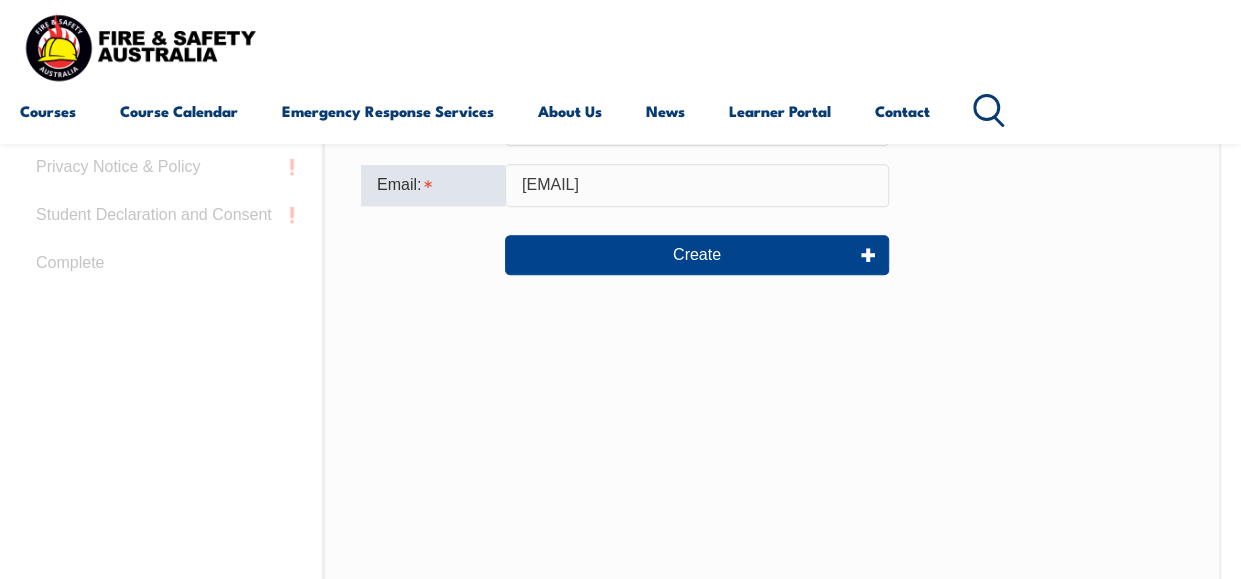 type on "emiog@hempel.com" 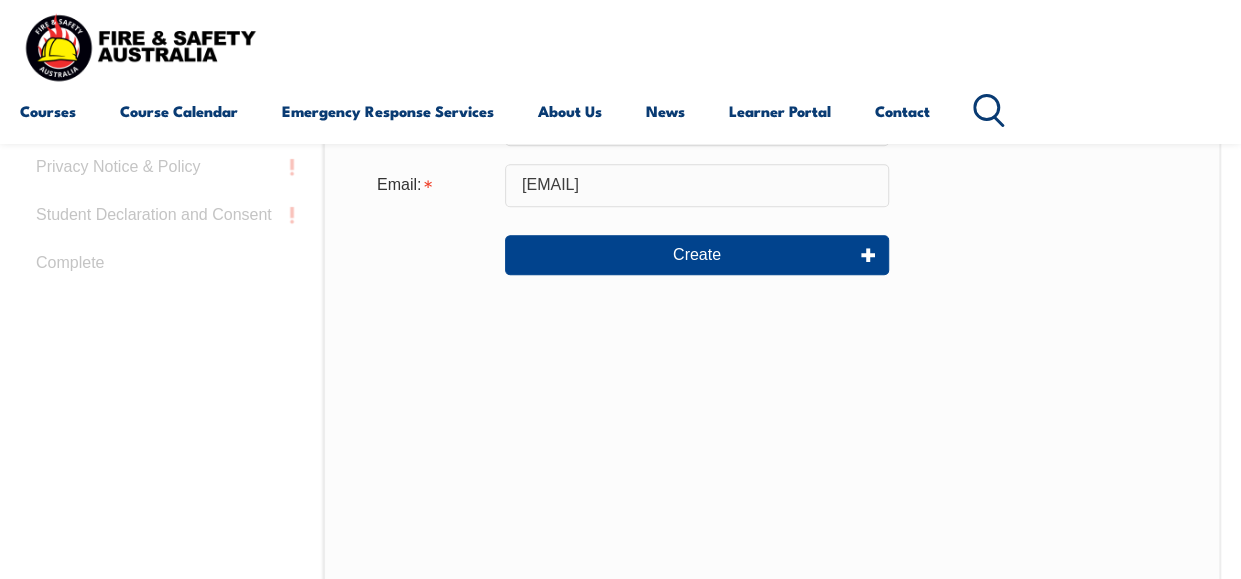 click on "Create" at bounding box center [772, 255] 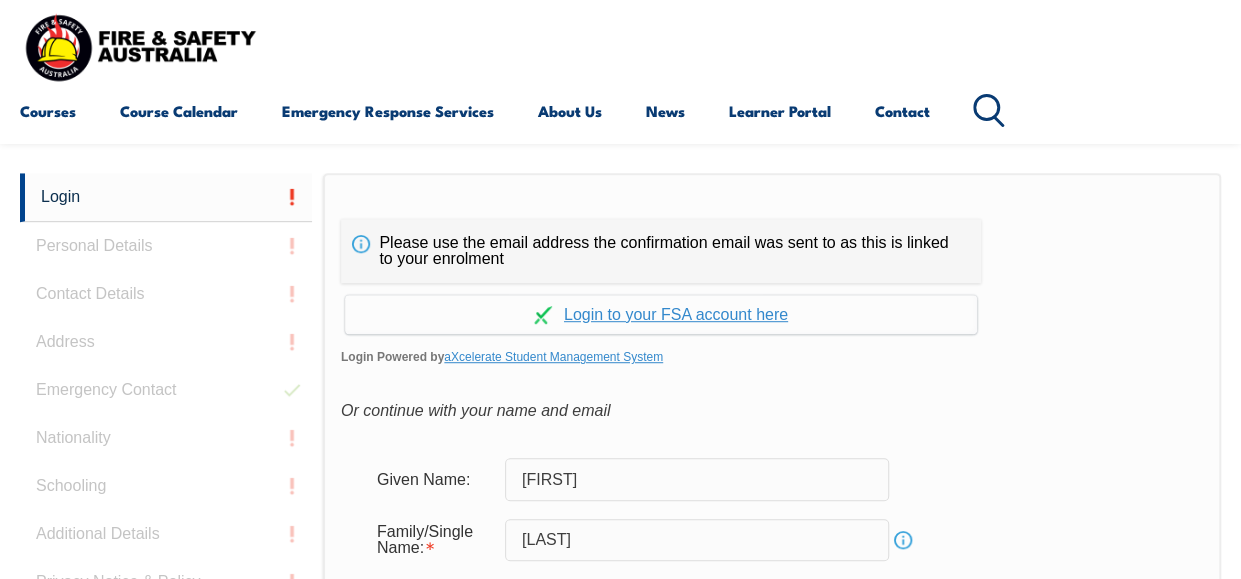 scroll, scrollTop: 340, scrollLeft: 0, axis: vertical 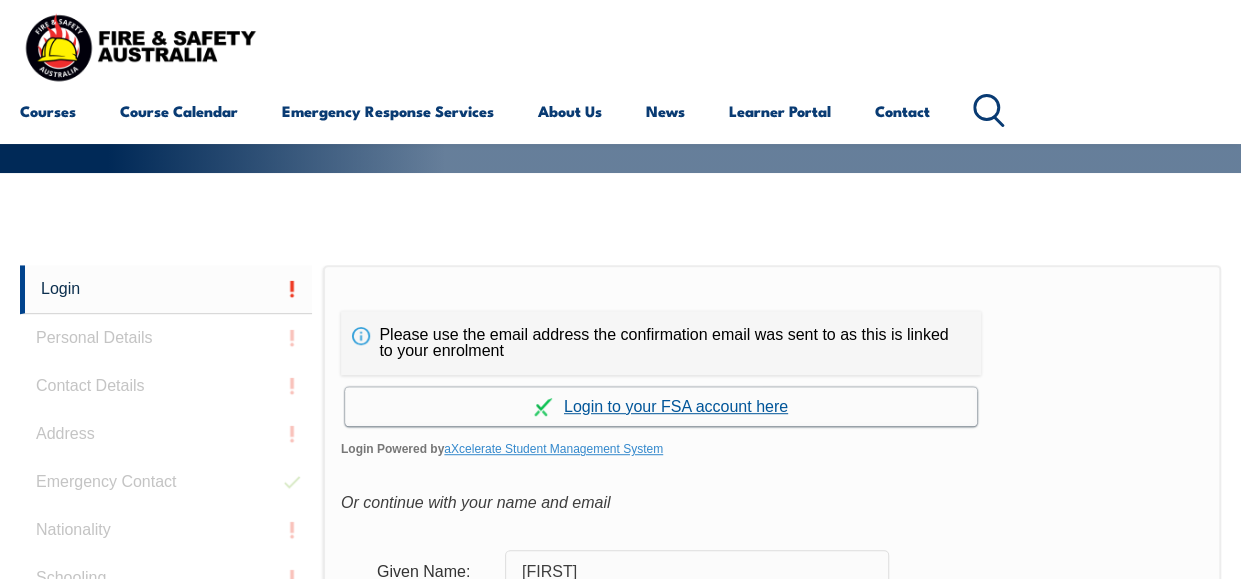 click on "Continue with aXcelerate" at bounding box center (661, 406) 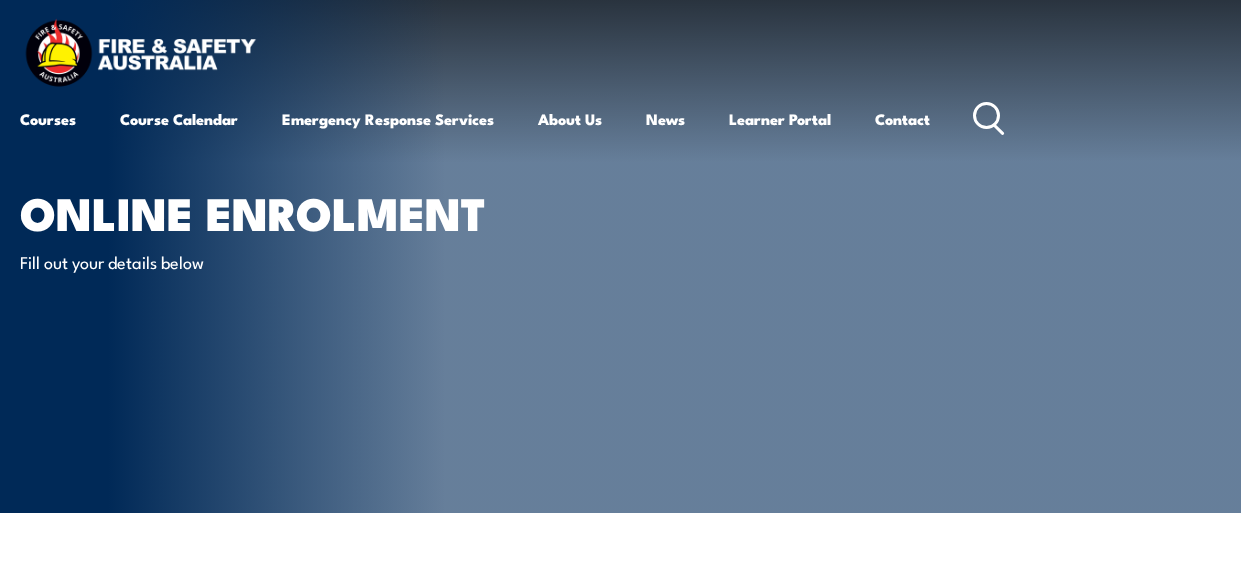 scroll, scrollTop: 0, scrollLeft: 0, axis: both 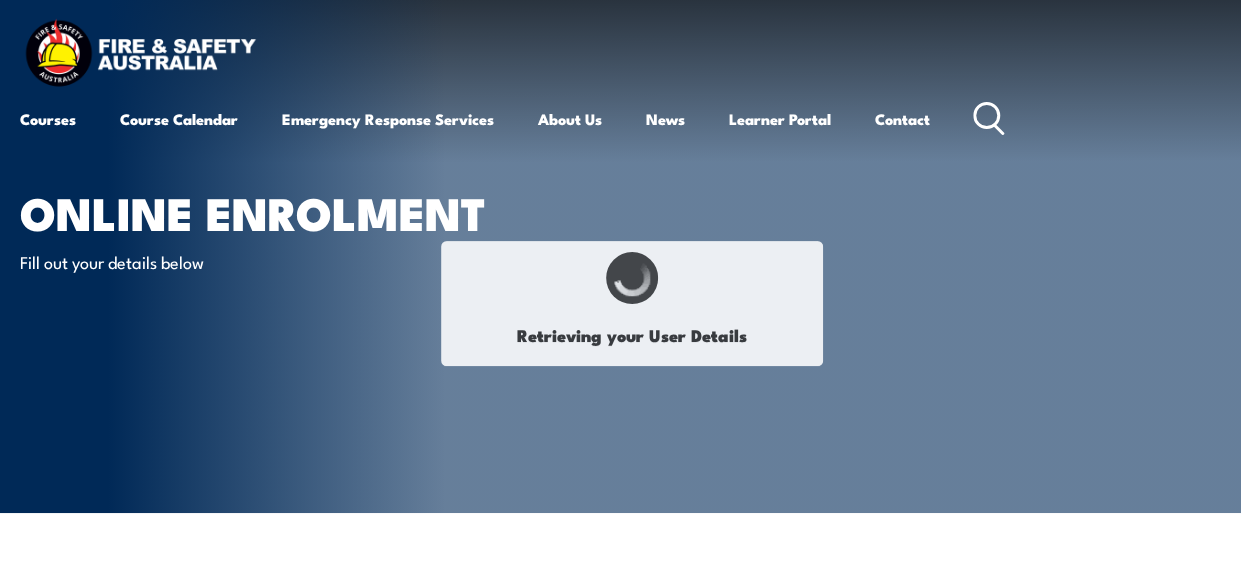 select on "Ms" 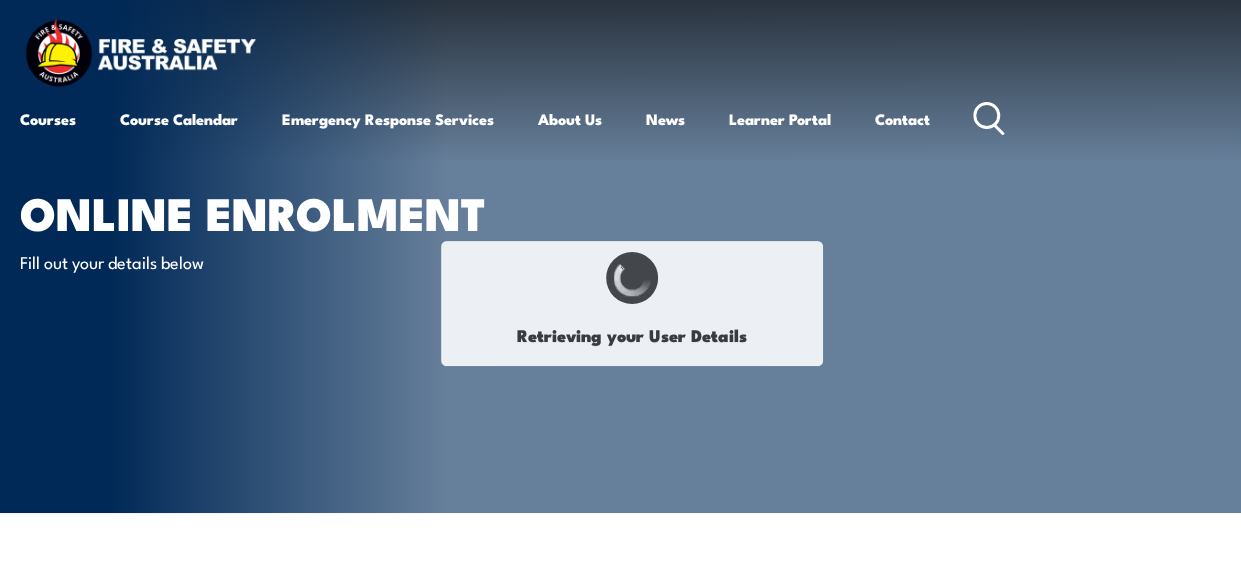 type on "Oguz" 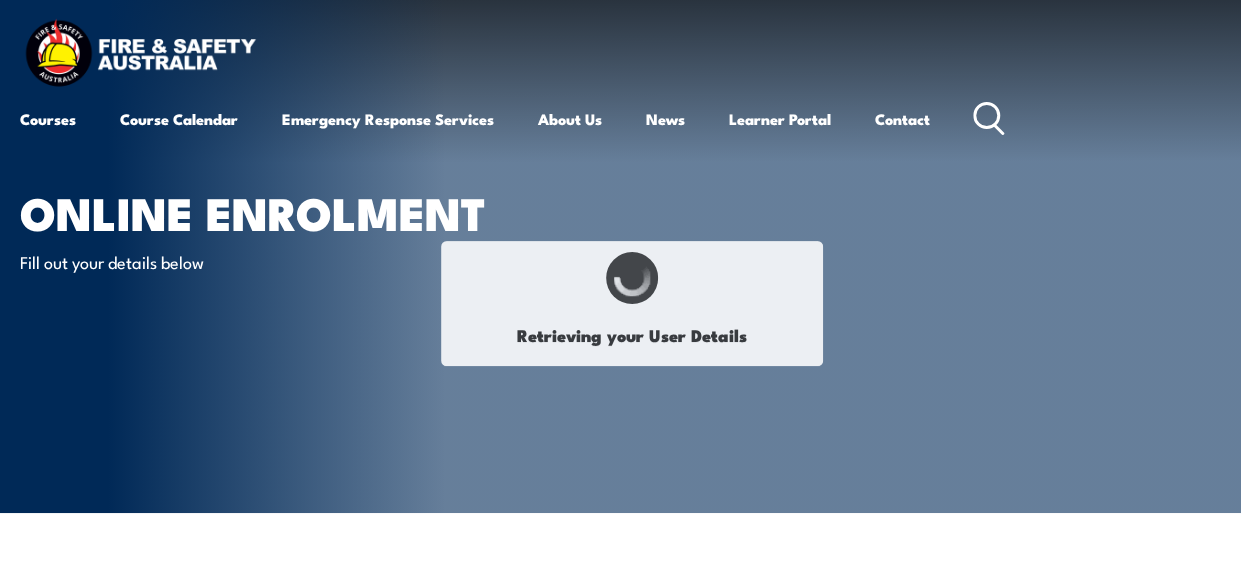type on "April 22, 1982" 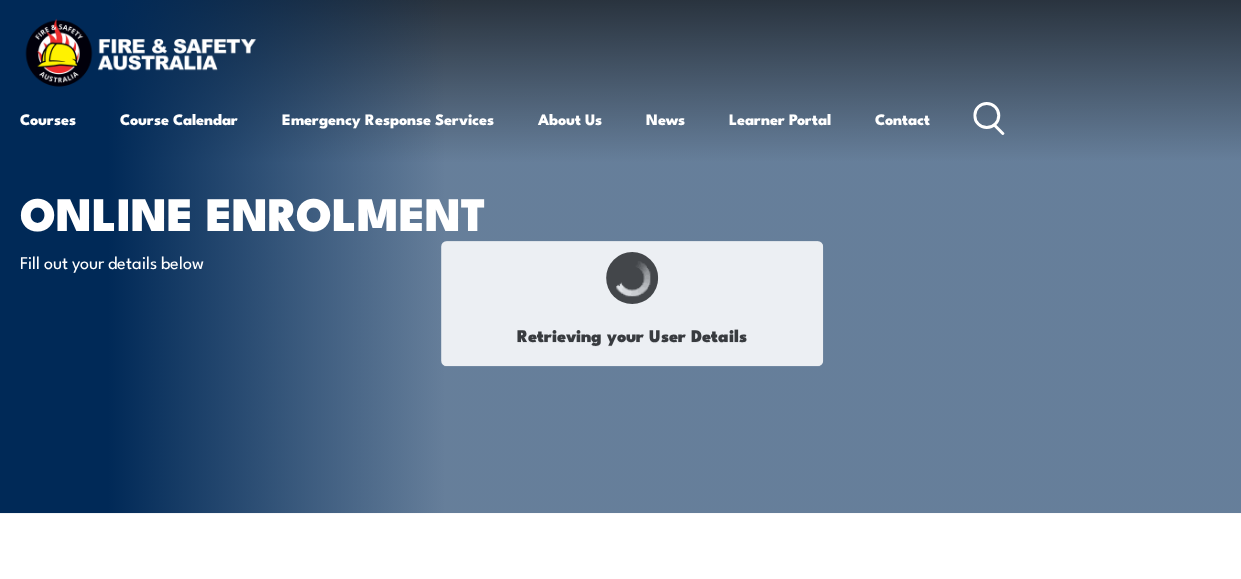 type on "Y5TB2RQAKP" 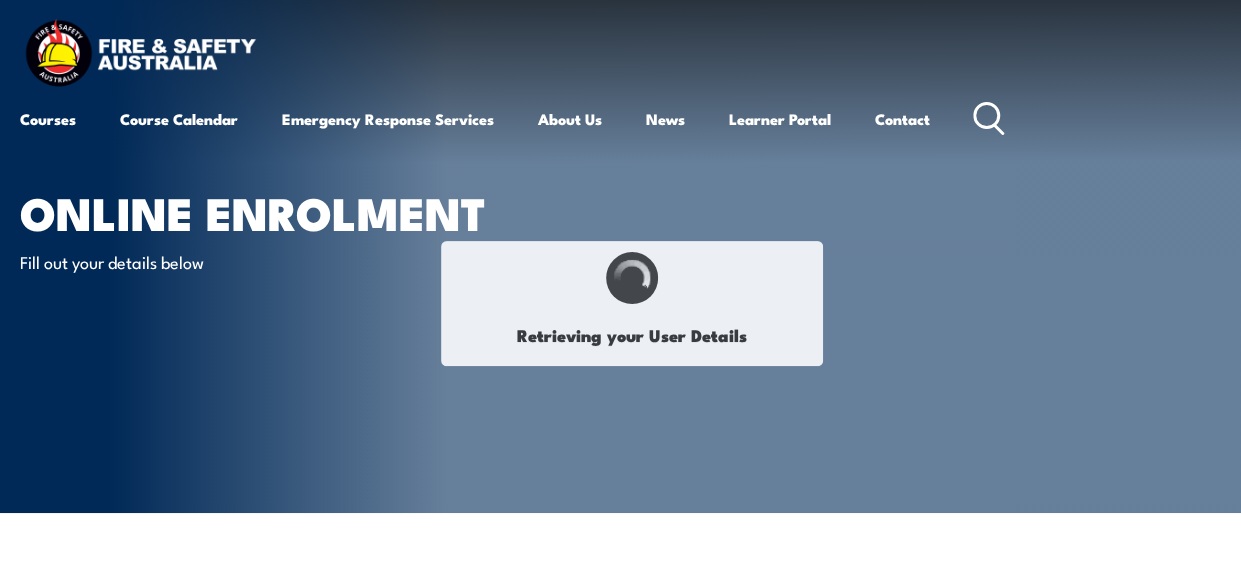 select on "F" 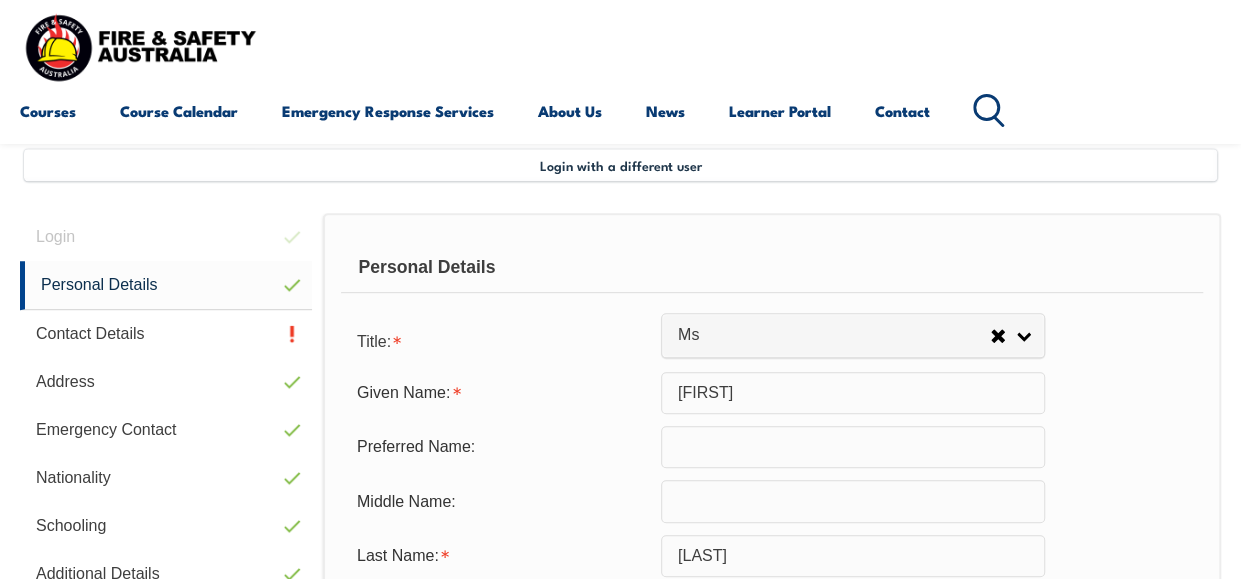 scroll, scrollTop: 485, scrollLeft: 0, axis: vertical 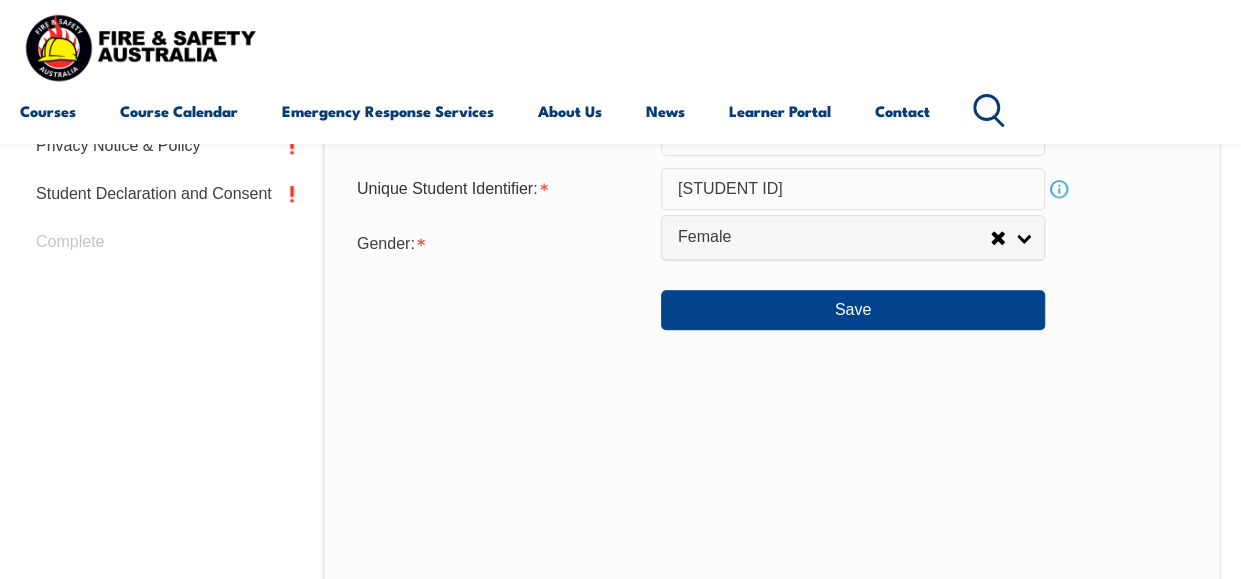 click on "Personal Details Title: Mr Mrs Ms Miss Other
Ms
Given Name: Emine Preferred Name: Middle Name: Last Name: Oguz Date of Birth: April 22, 1982 Info Unique Student Identifier: Y5TB2RQAKP Info Gender: Male Female Other
Female
Save" at bounding box center [772, 176] 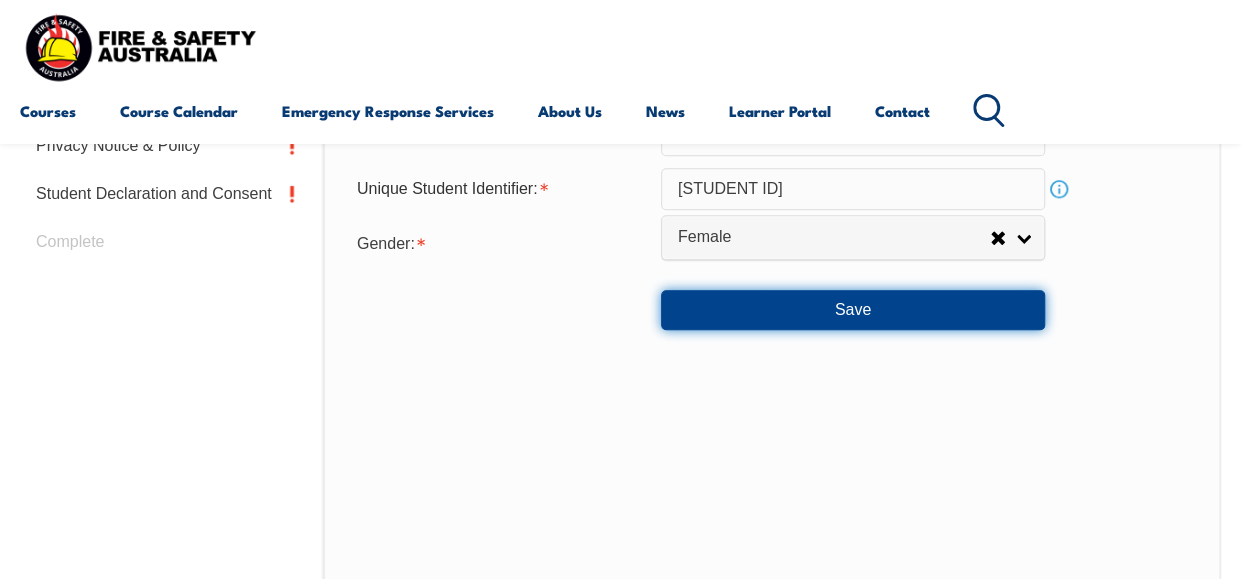 click on "Save" at bounding box center [853, 310] 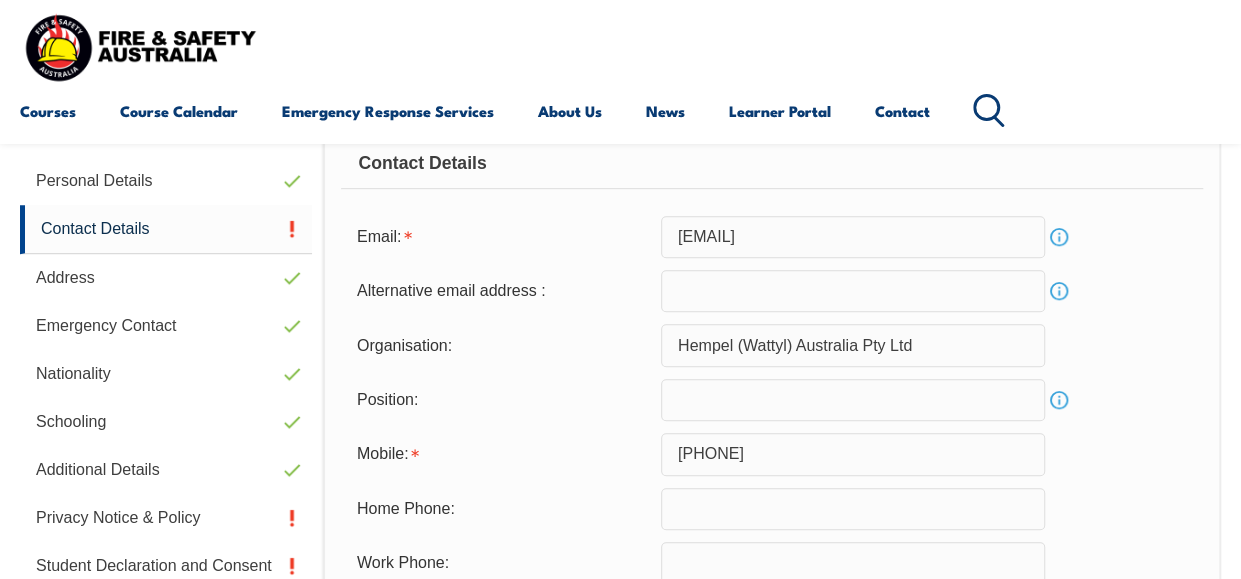 scroll, scrollTop: 484, scrollLeft: 0, axis: vertical 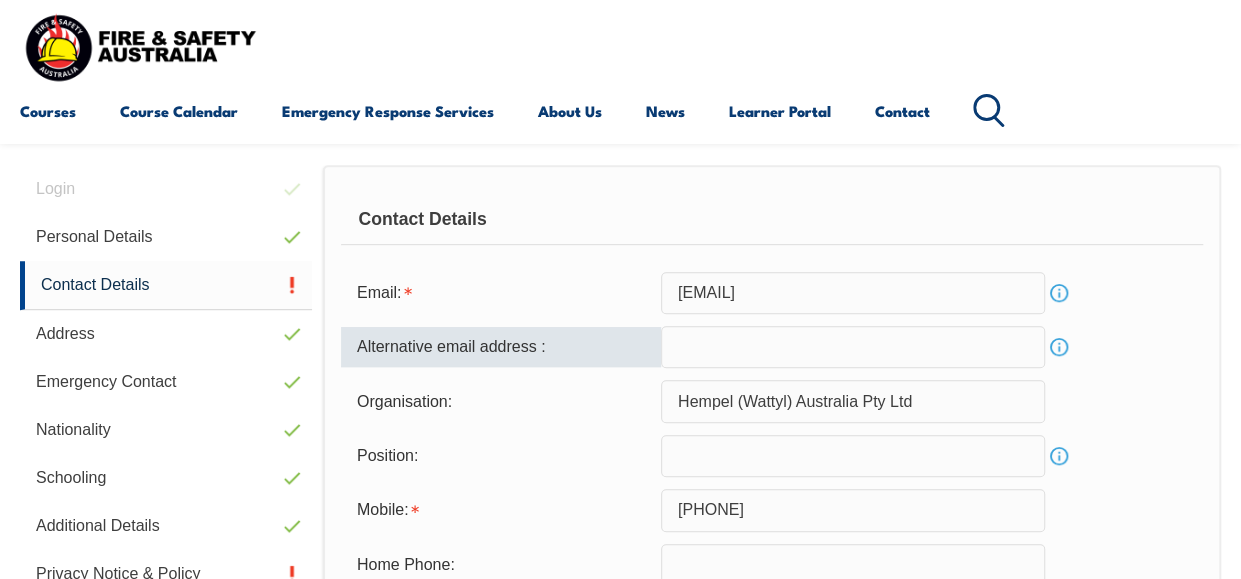 click at bounding box center (853, 347) 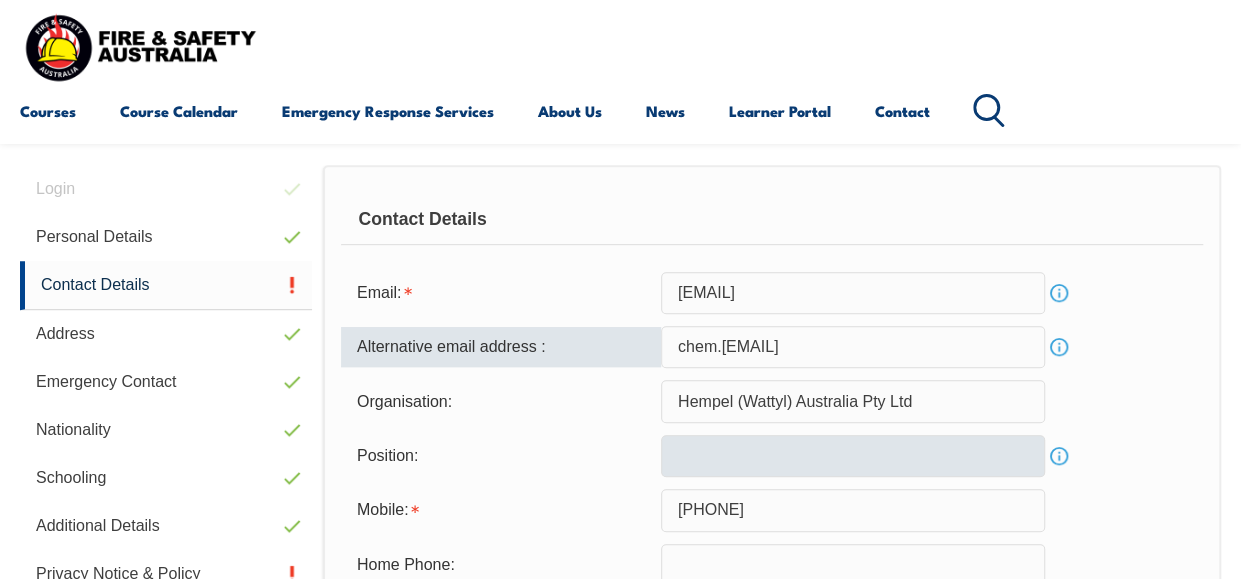 type on "chem.emineoguz@gmail.com" 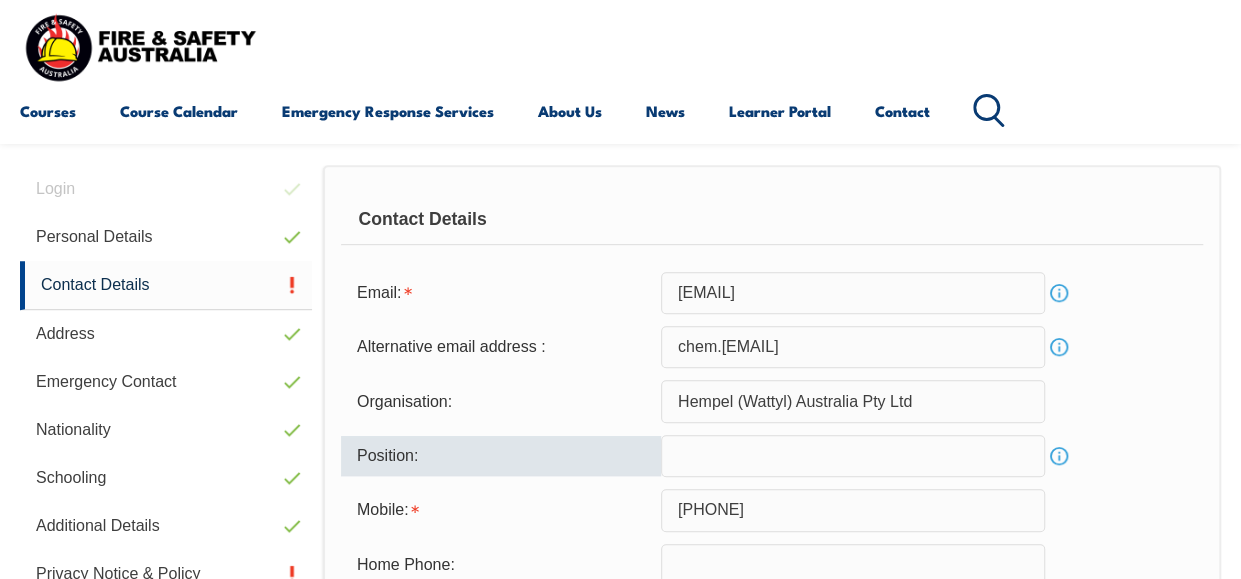 click at bounding box center [853, 456] 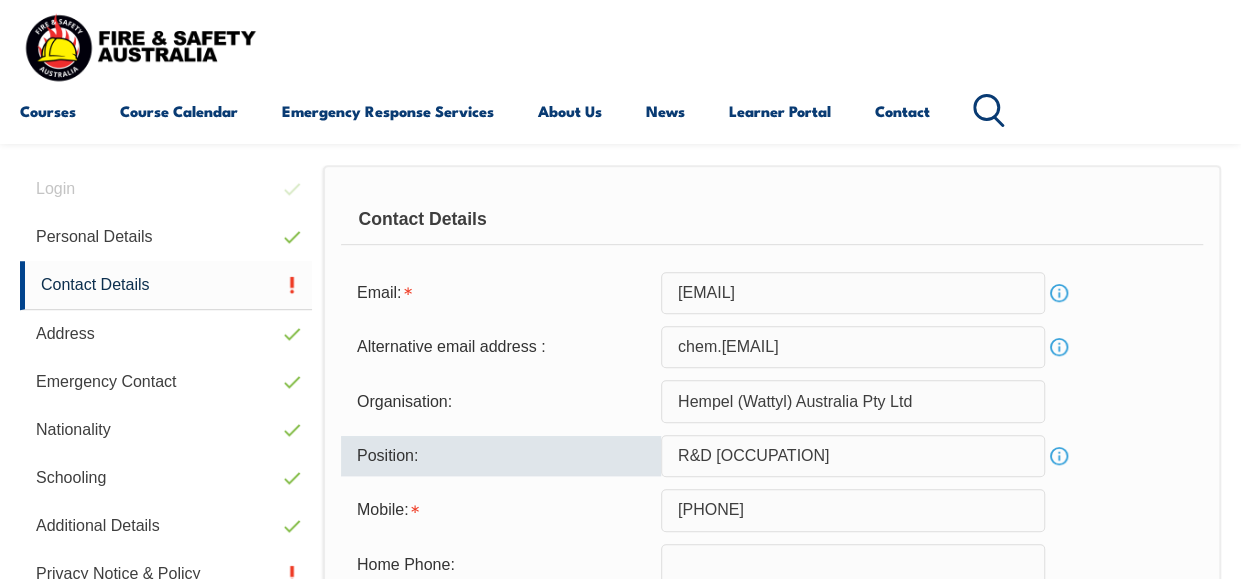 type on "R&D Chemist" 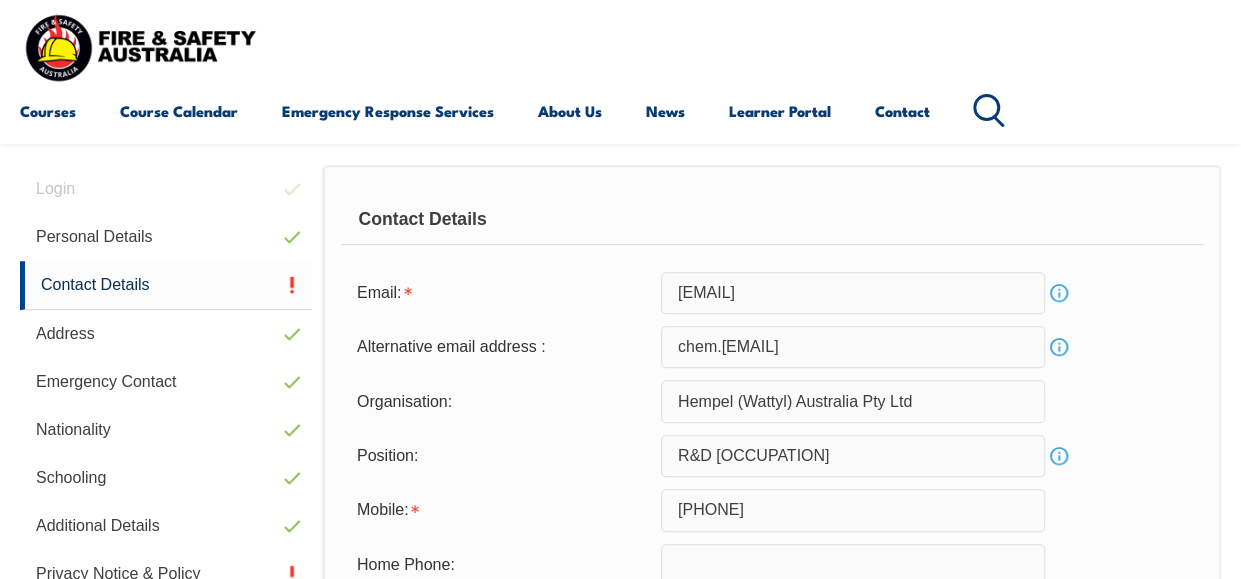 click on "Mobile: 043311293" at bounding box center [772, 510] 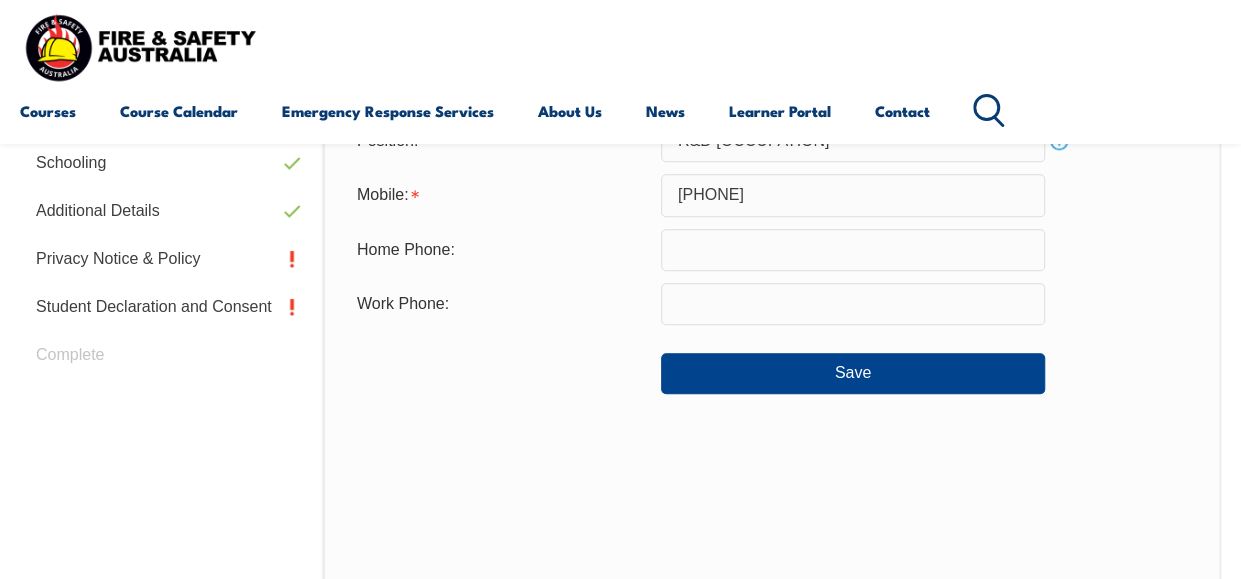 scroll, scrollTop: 804, scrollLeft: 0, axis: vertical 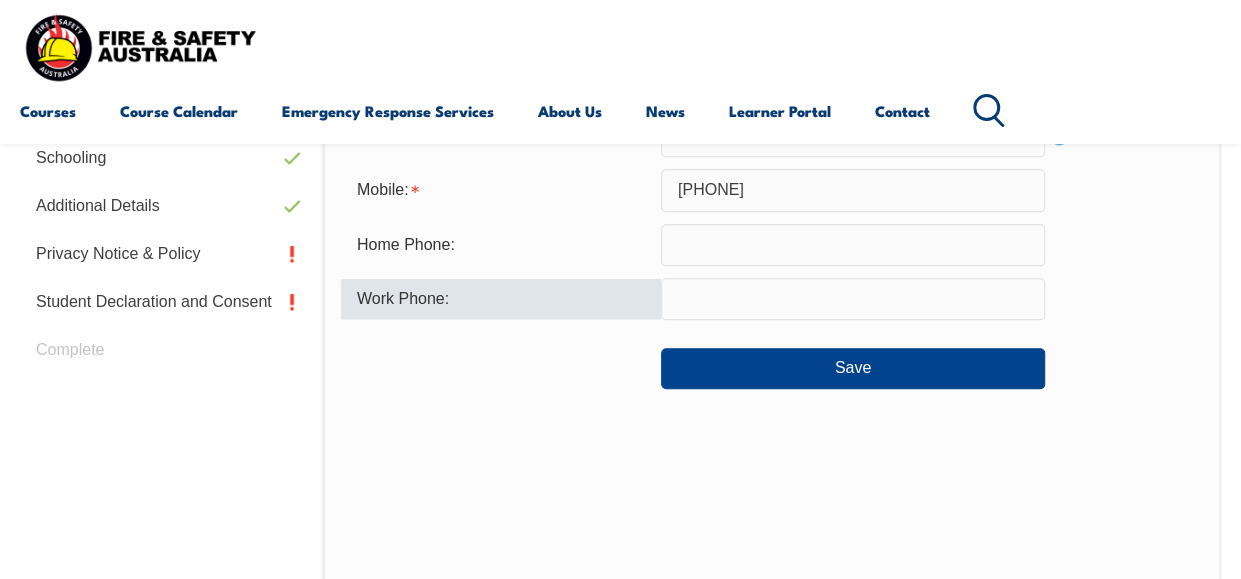 click at bounding box center [853, 299] 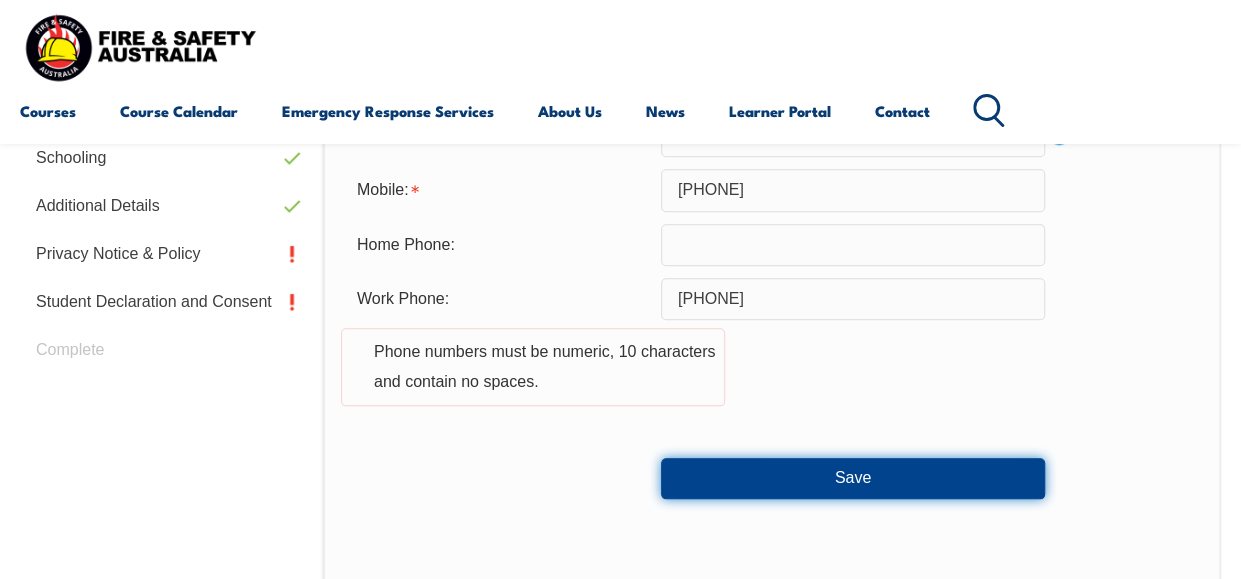 click on "Save" at bounding box center (853, 478) 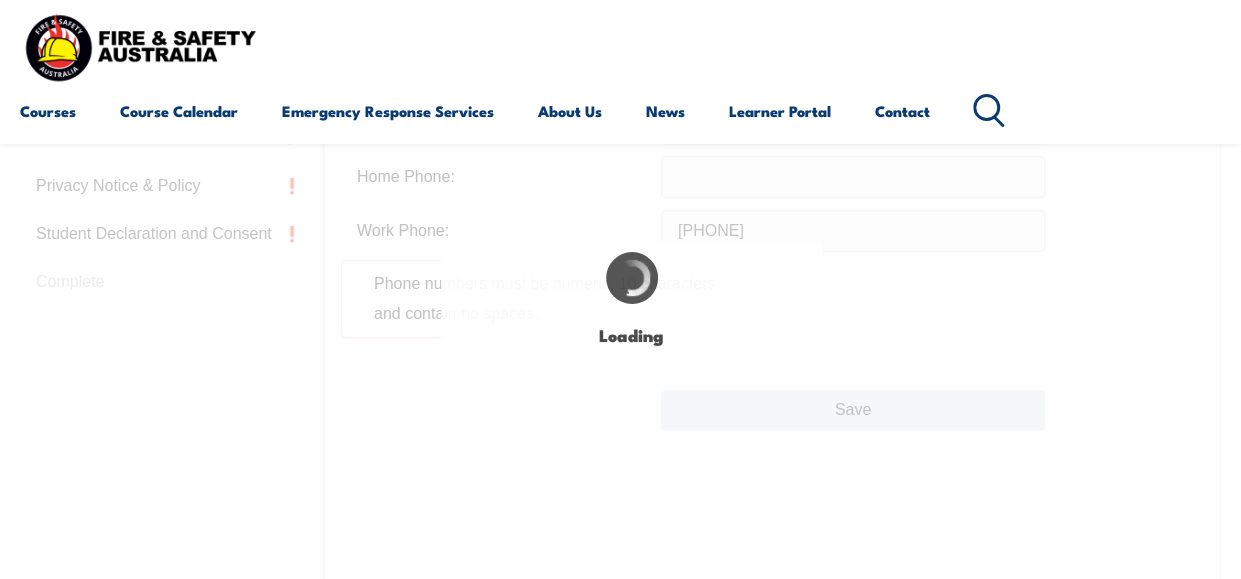 scroll, scrollTop: 872, scrollLeft: 0, axis: vertical 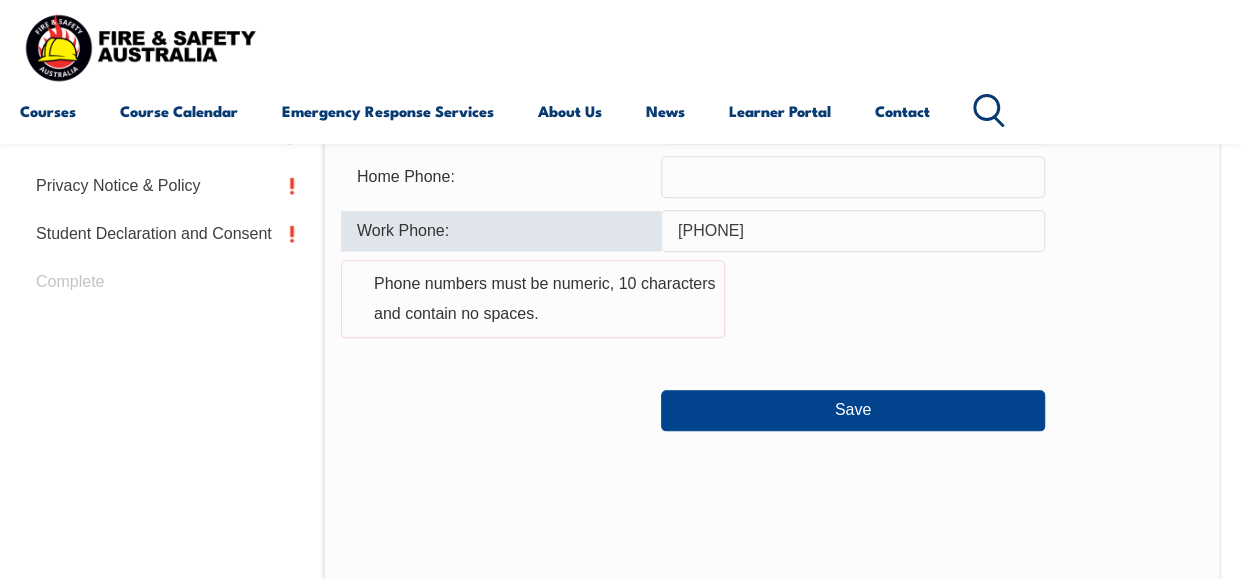 click on "96881282" at bounding box center [853, 231] 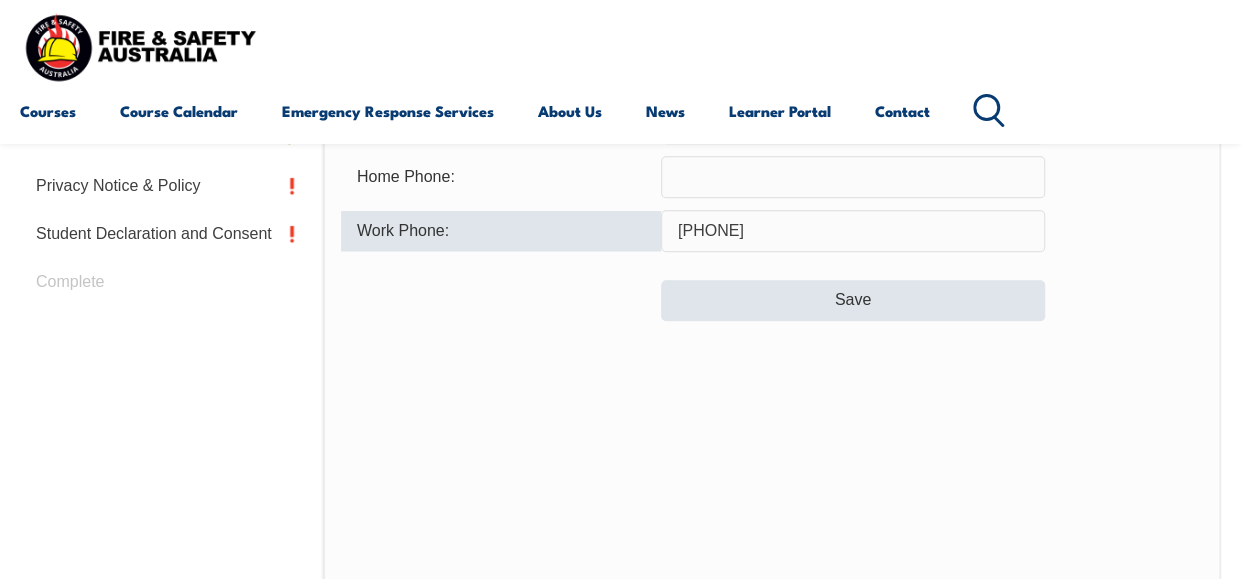 type on "0396881282" 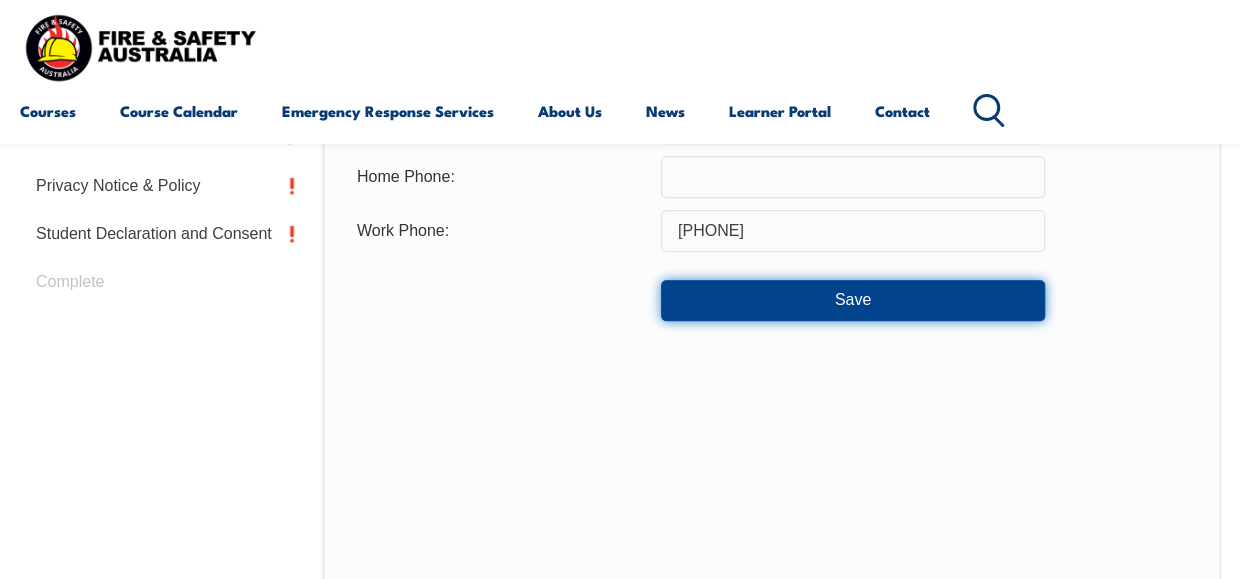 click on "Save" at bounding box center (853, 300) 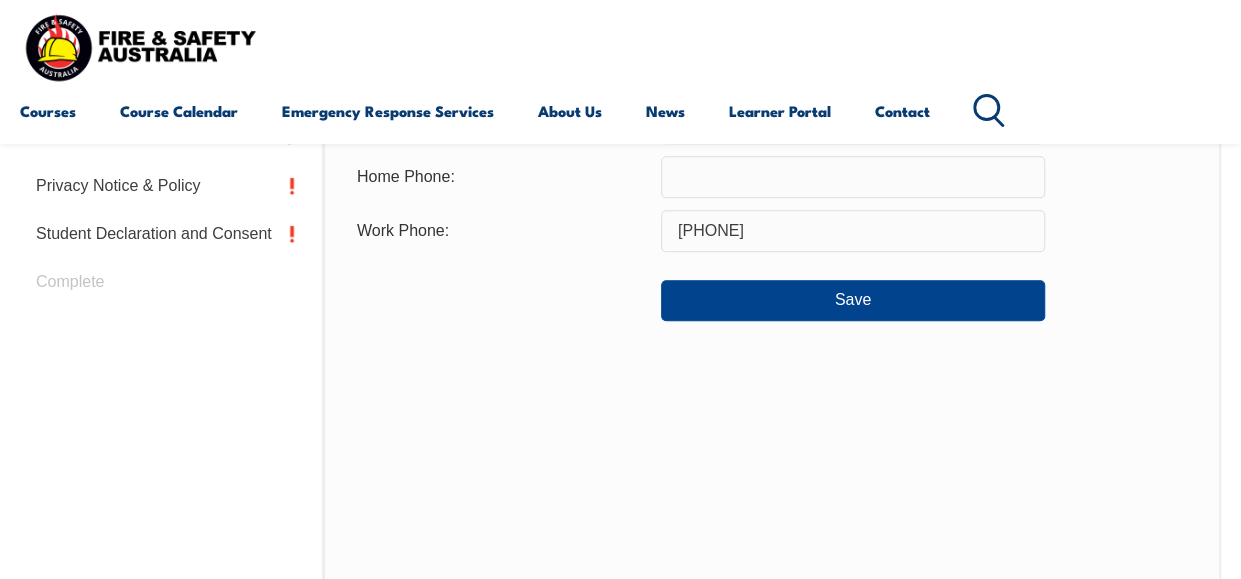 scroll, scrollTop: 366, scrollLeft: 0, axis: vertical 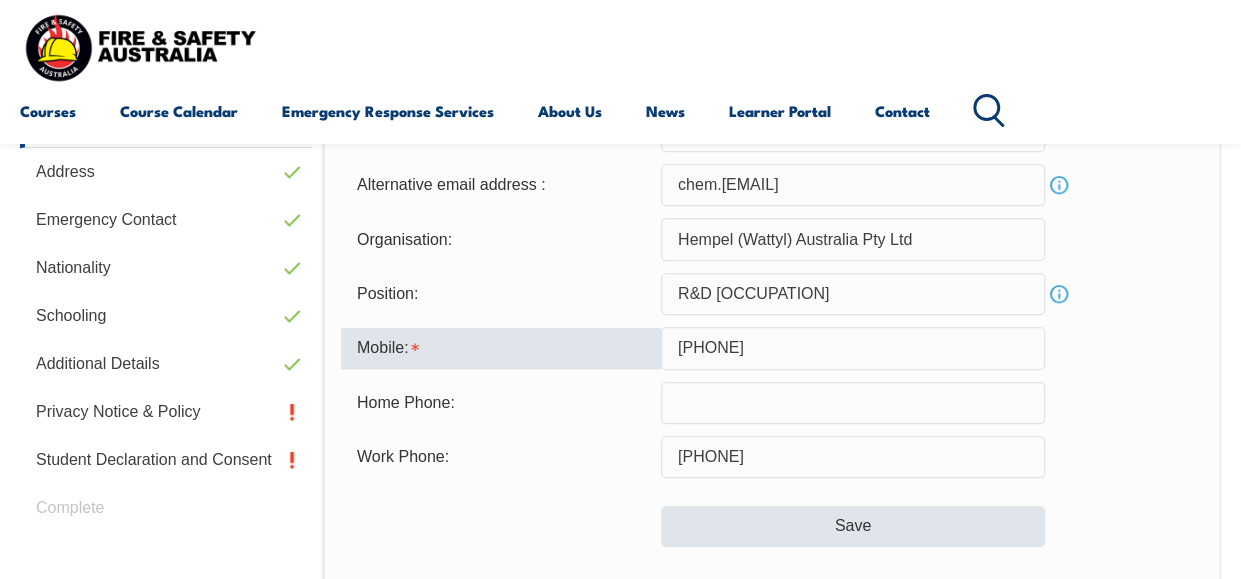 type on "0433111293" 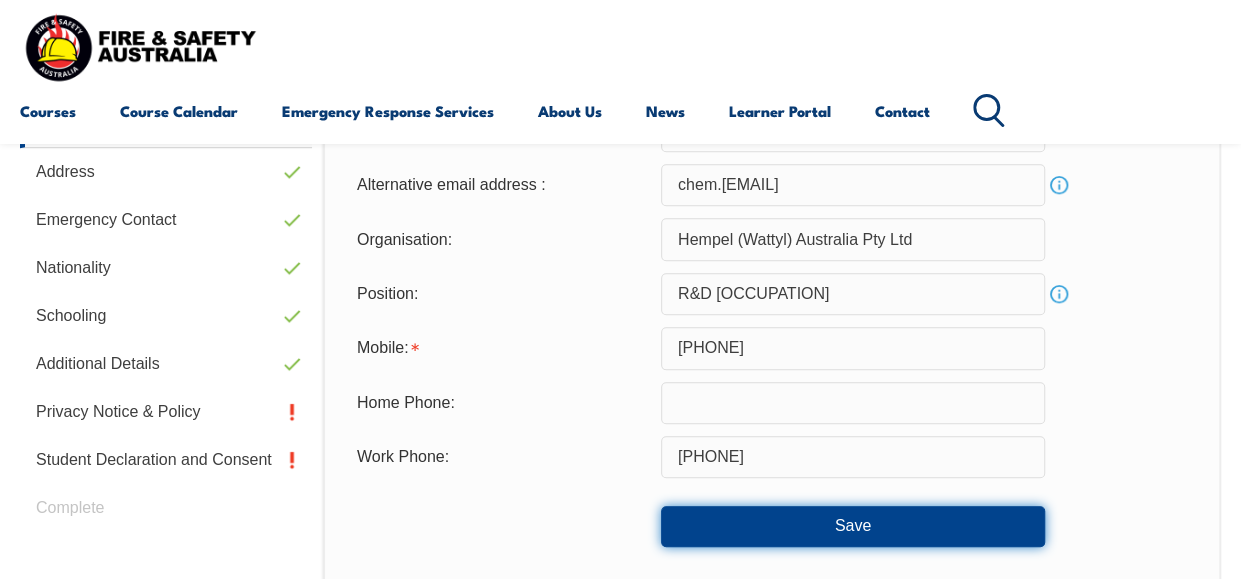 click on "Save" at bounding box center (853, 526) 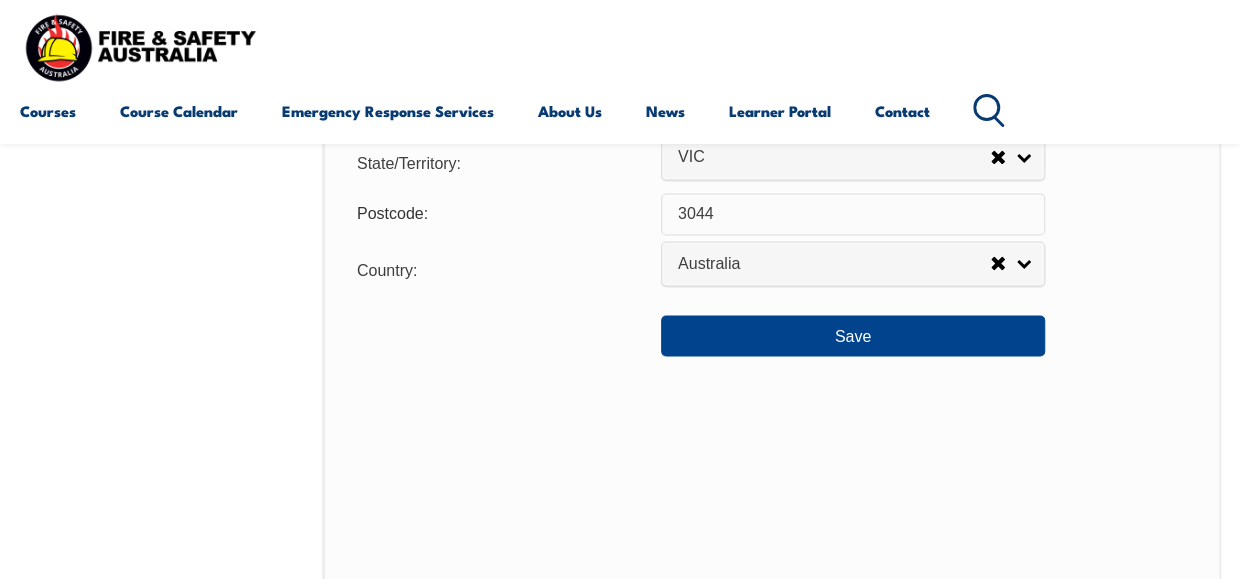 scroll, scrollTop: 1605, scrollLeft: 0, axis: vertical 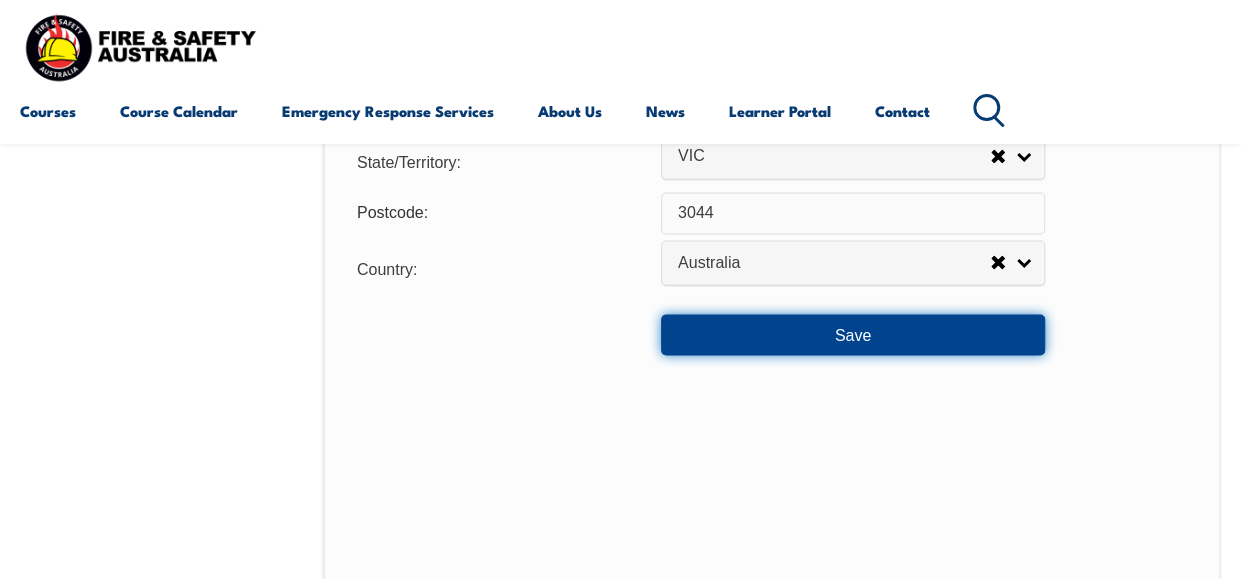 click on "Save" at bounding box center [853, 334] 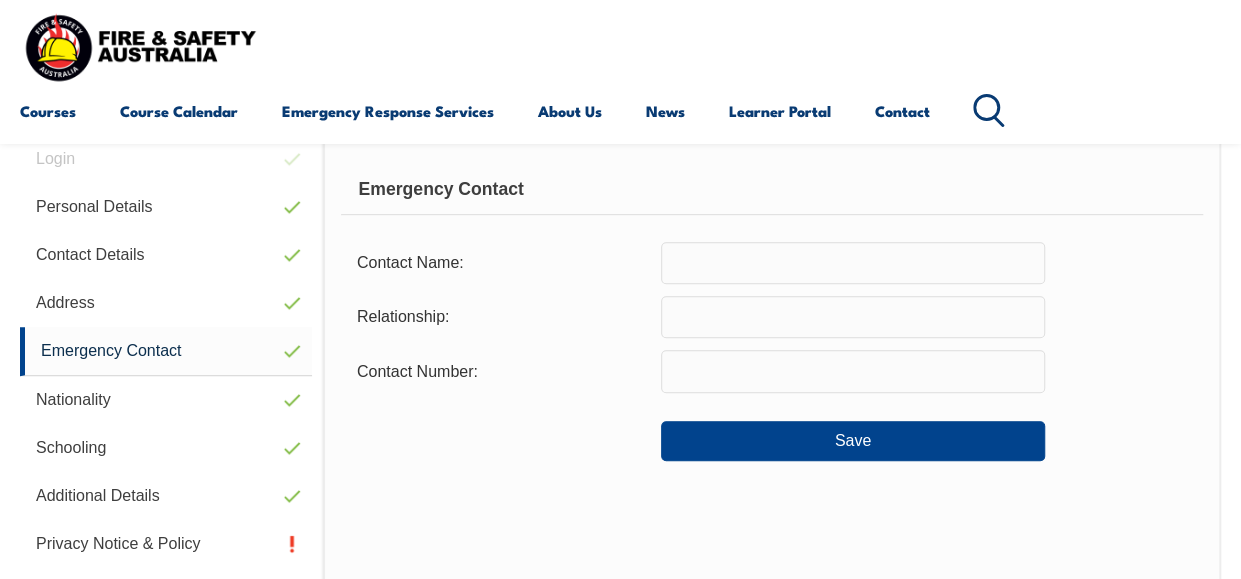 scroll, scrollTop: 485, scrollLeft: 0, axis: vertical 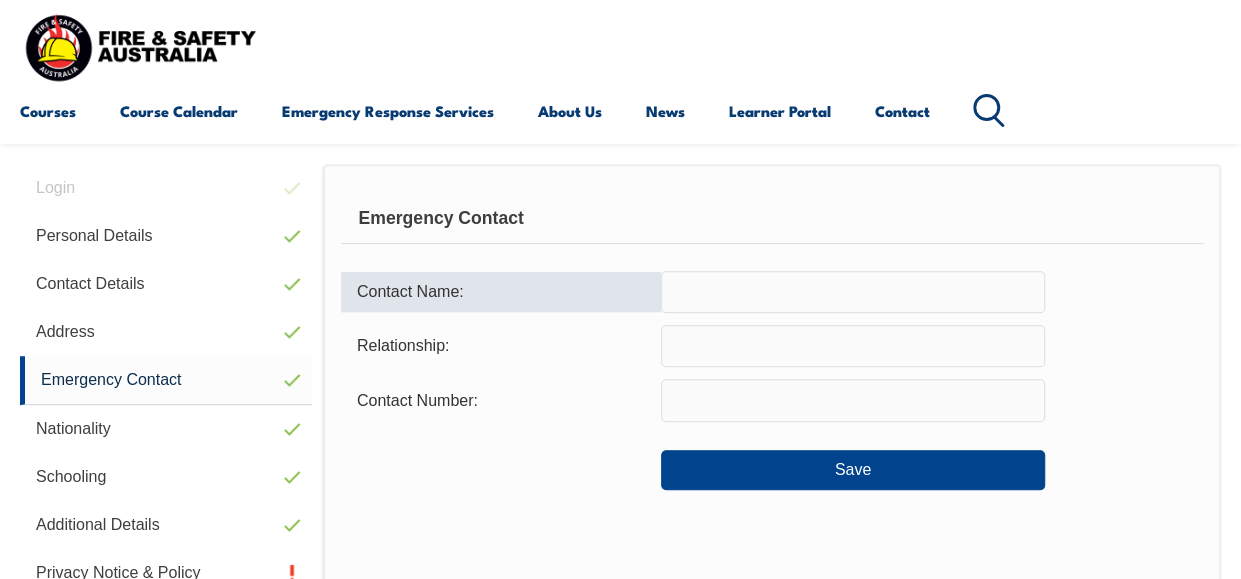 click at bounding box center [853, 292] 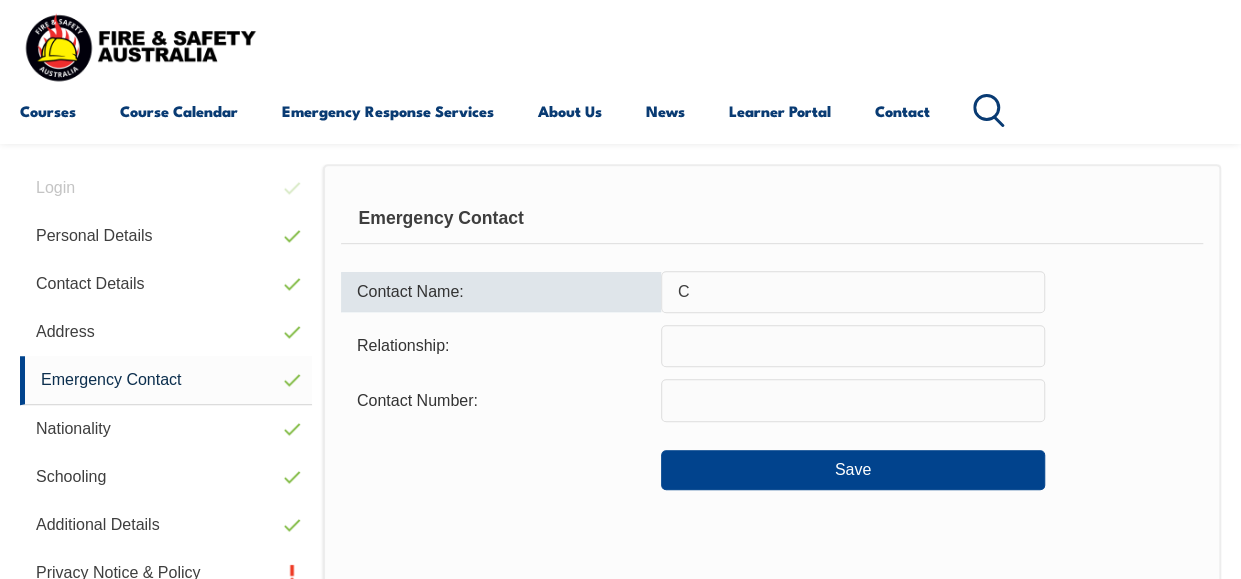 click on "C" at bounding box center (853, 292) 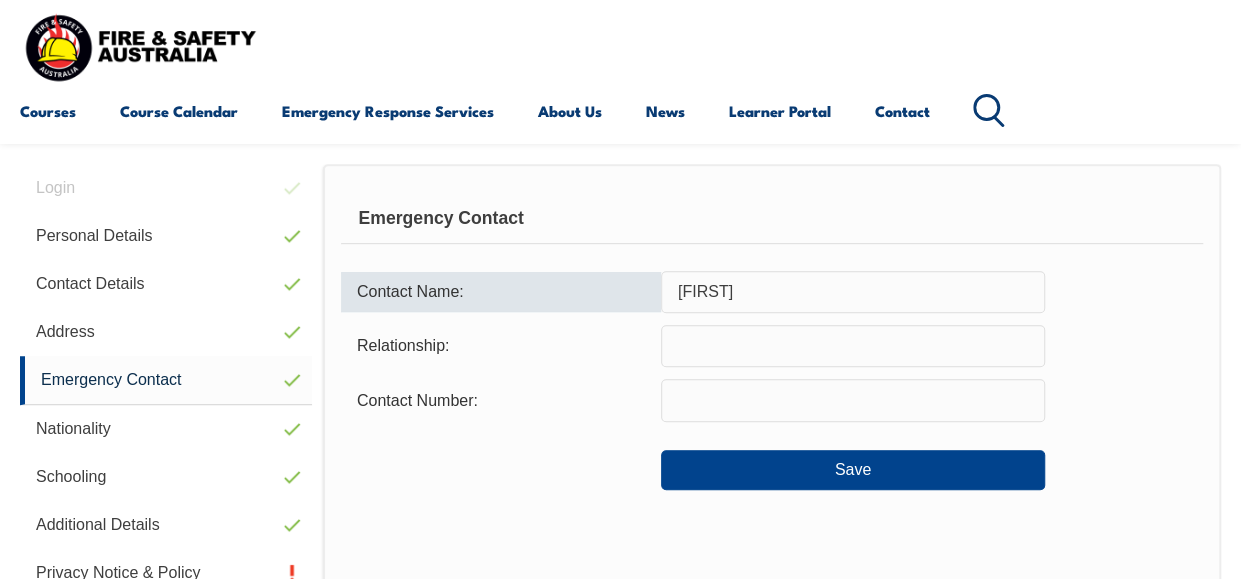 type on "Can" 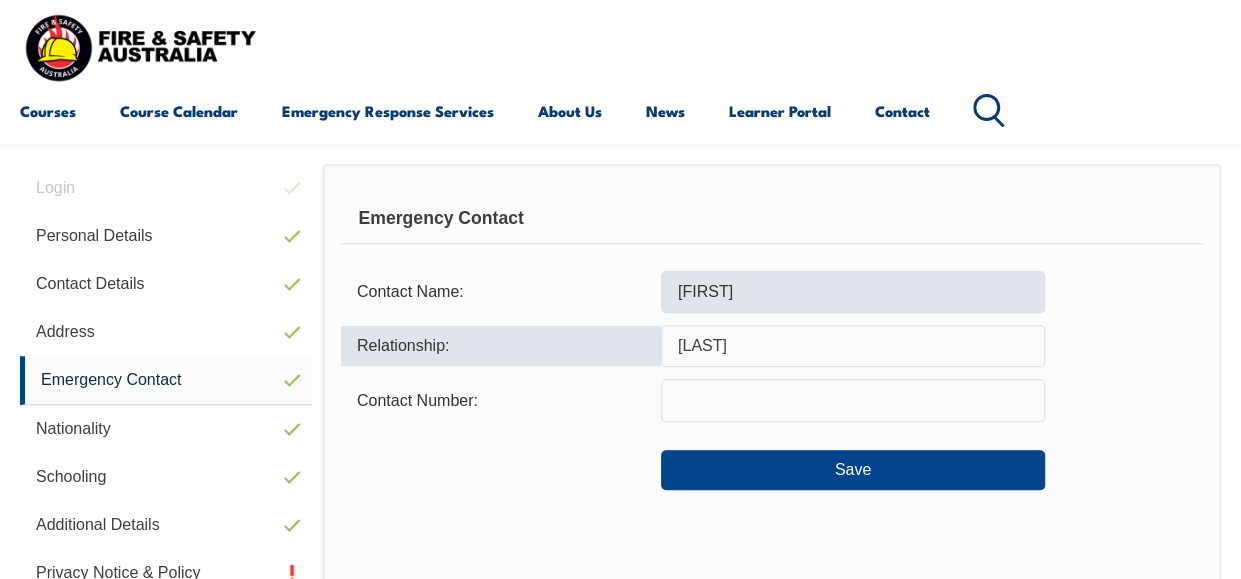 type on "Oguz" 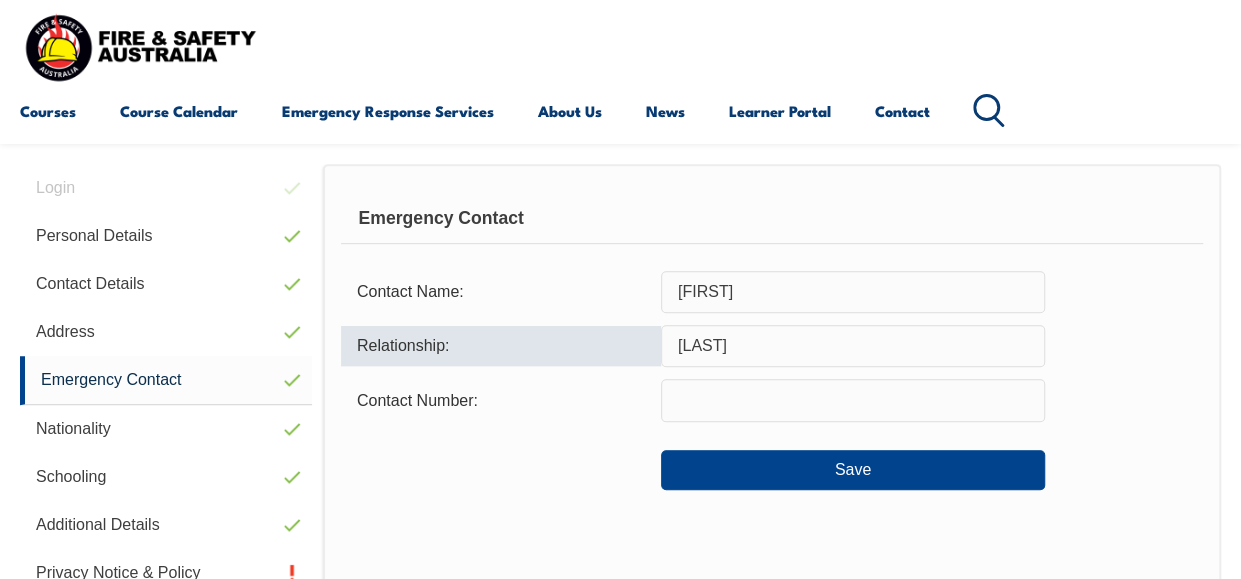 click on "Oguz" at bounding box center [853, 346] 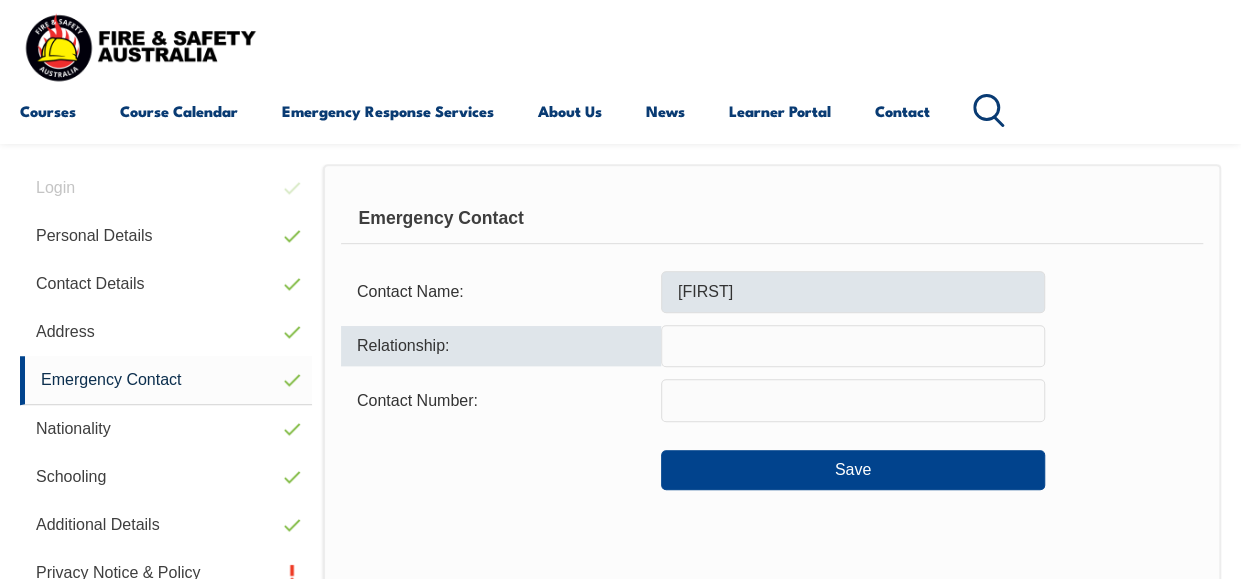 type 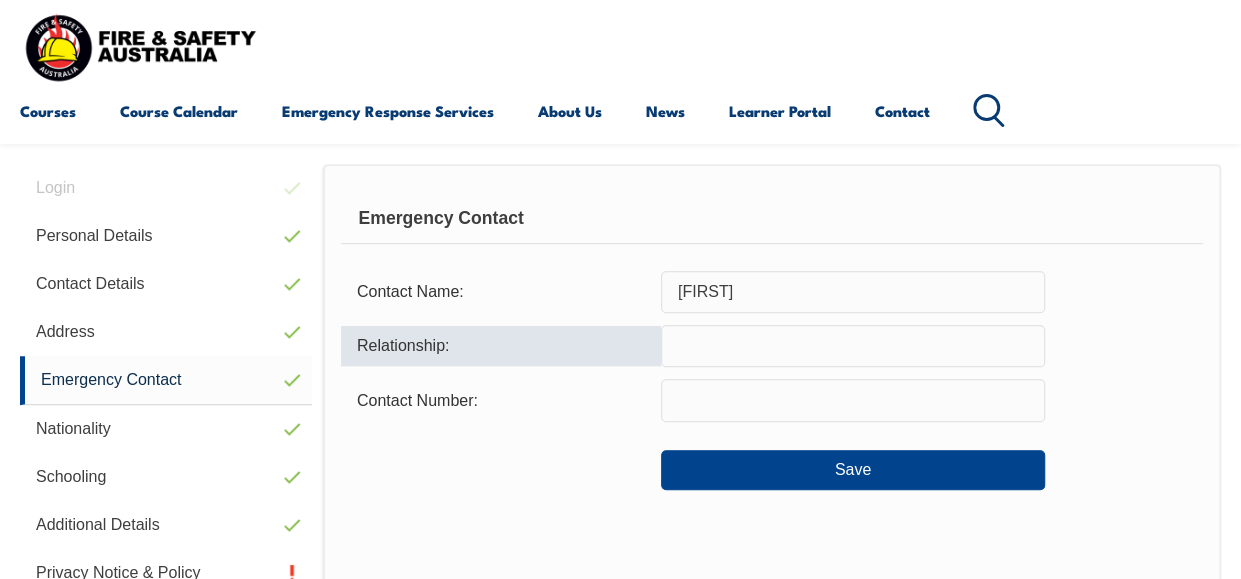 click on "Can" at bounding box center [853, 292] 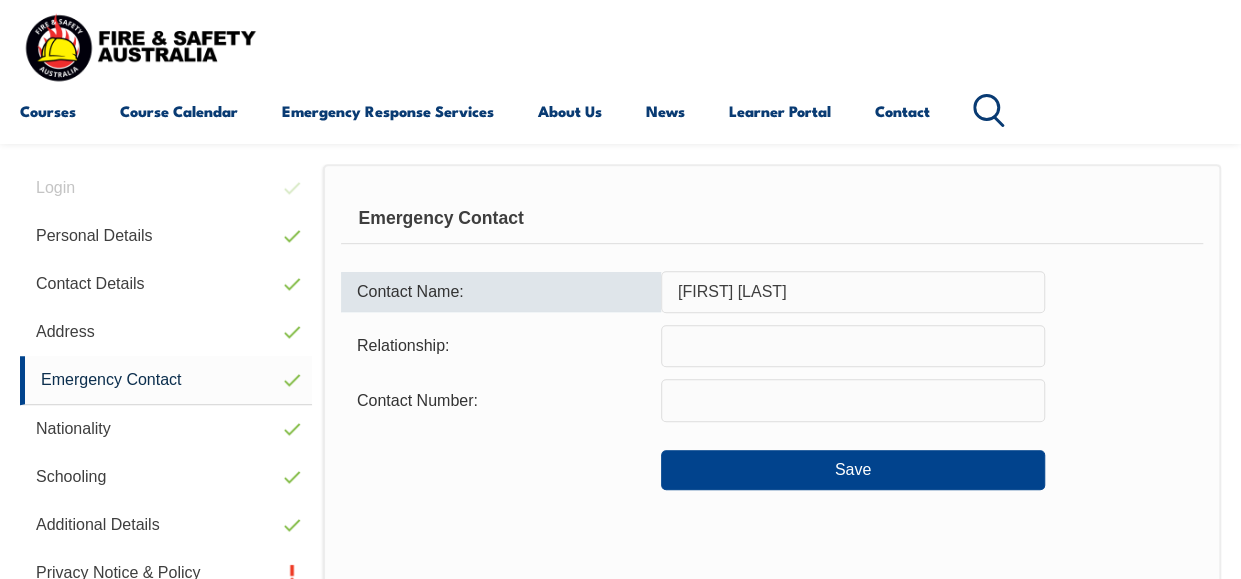 type on "Can Oguz" 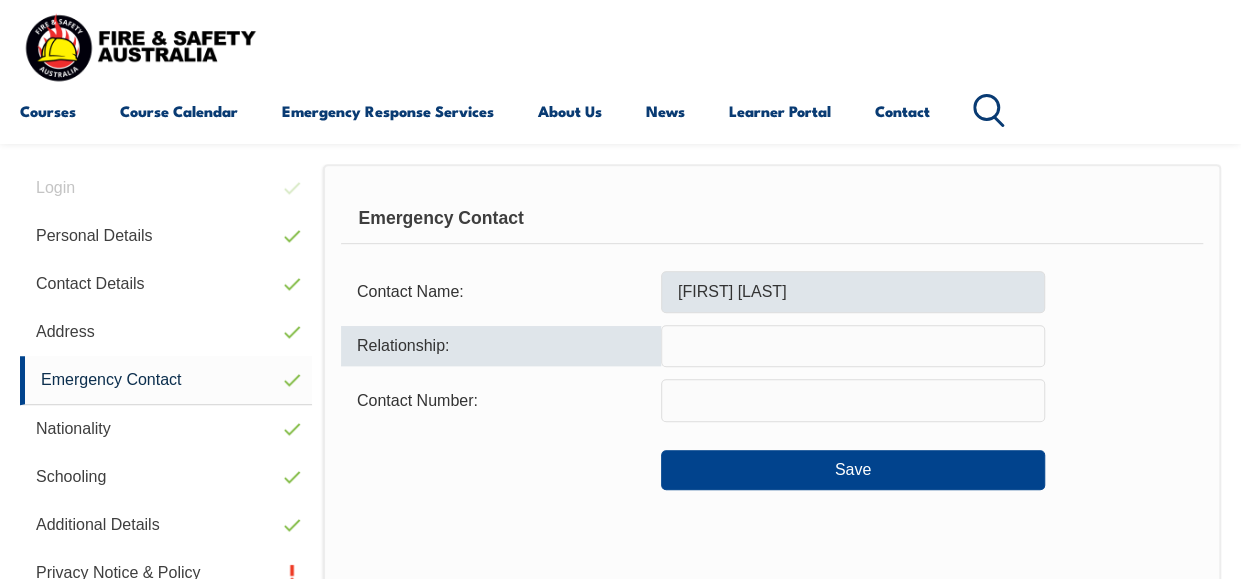 type on "H" 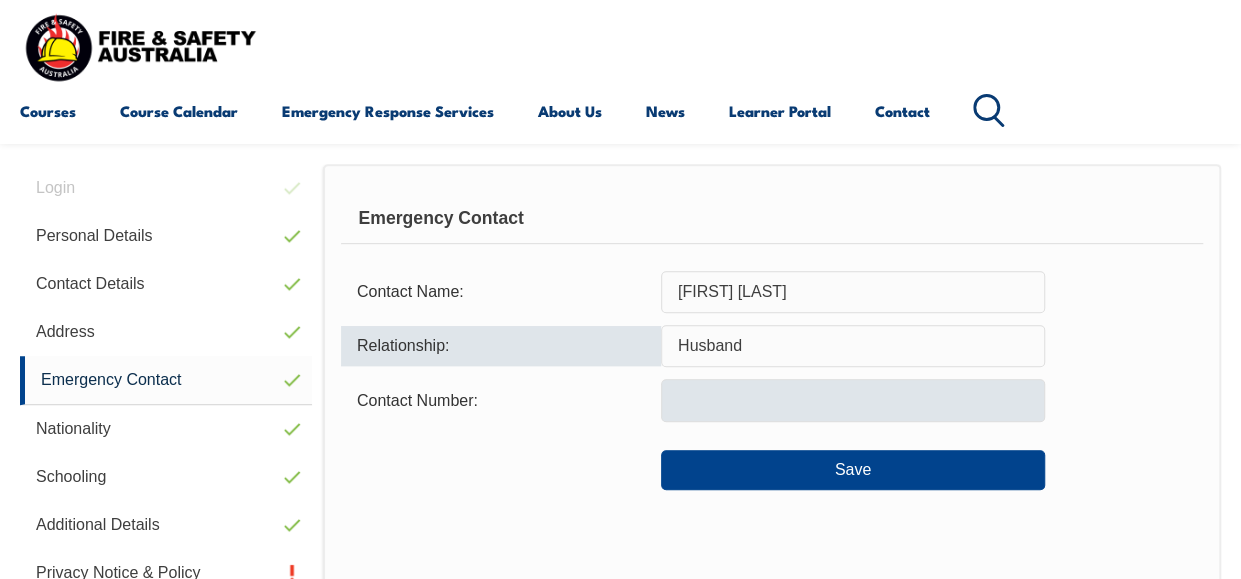 type on "Husband" 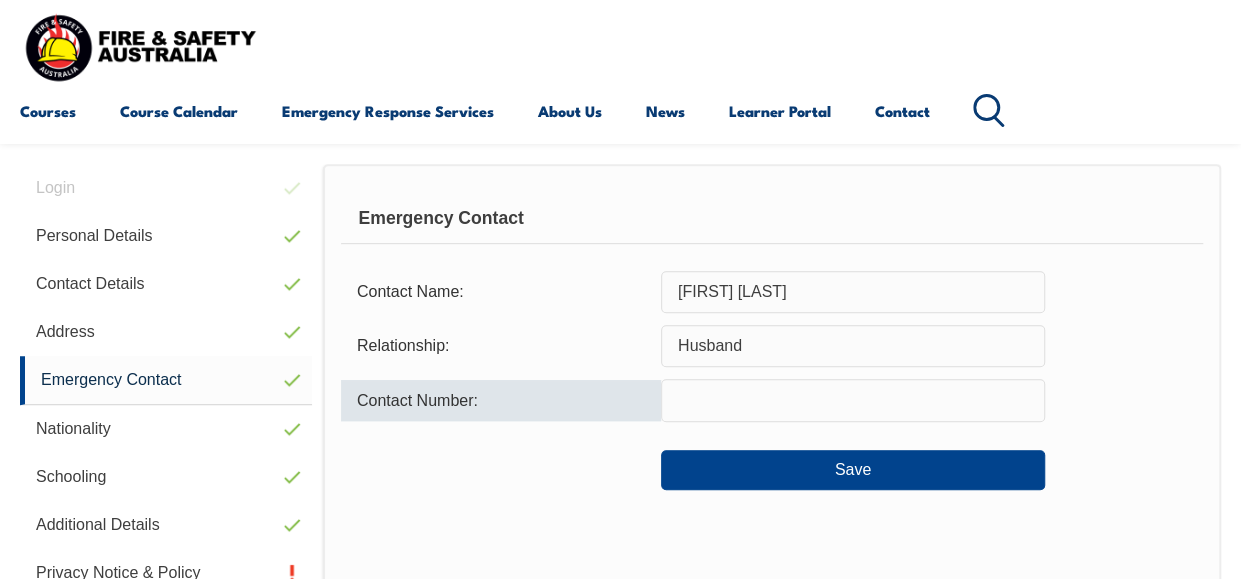 click at bounding box center (853, 400) 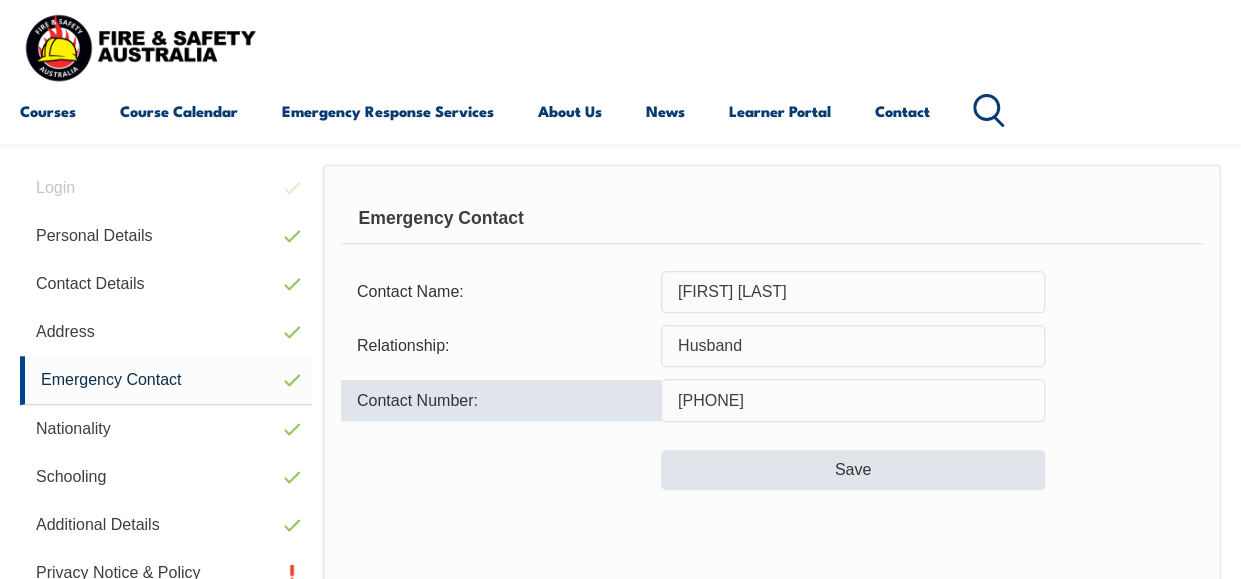 type on "0433599590" 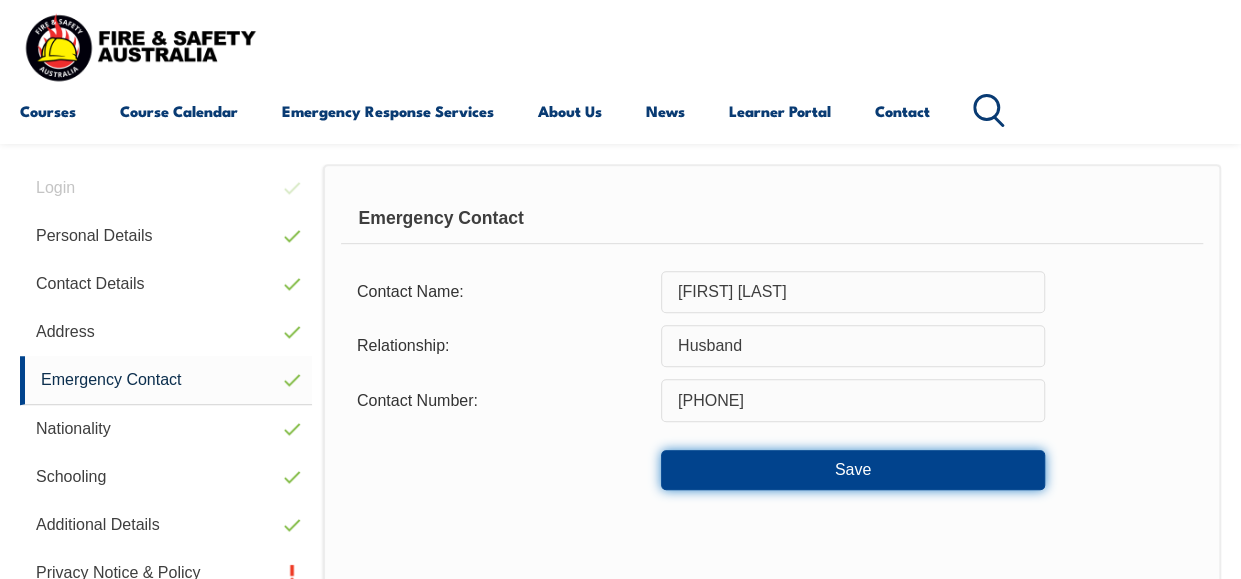 click on "Save" at bounding box center (853, 470) 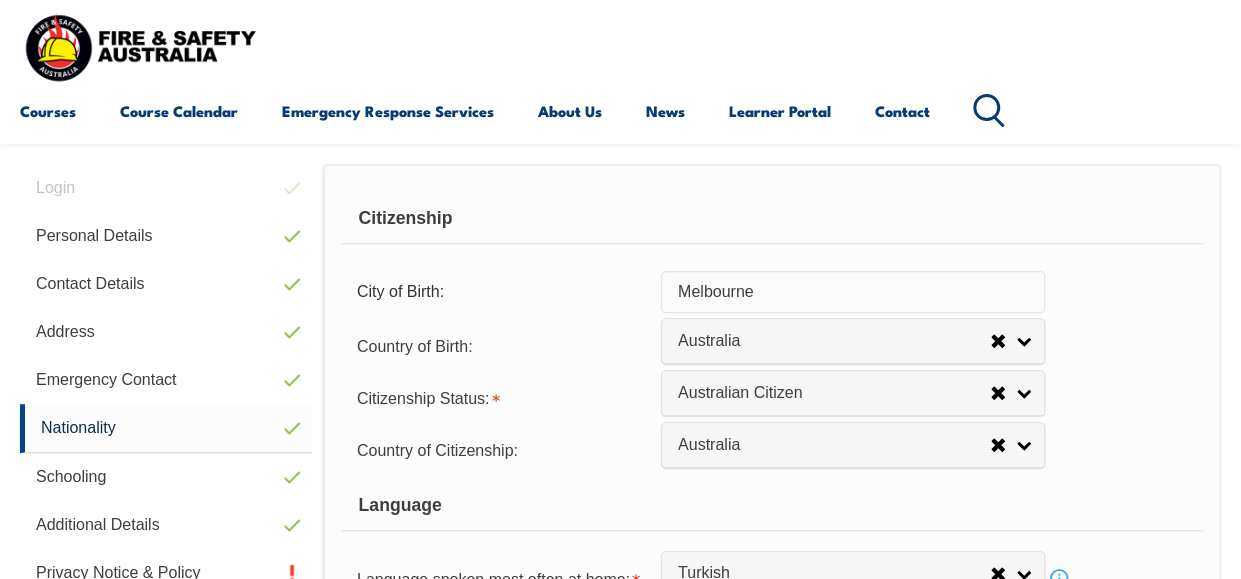 click on "Country of Citizenship: Adelie Land (France) Afghanistan Aland Islands Albania Algeria Andorra Angola Anguilla Antigua and Barbuda Argentina Argentinian Antarctic Territory Armenia Aruba Australia Australian Antarctic Territory Austria Azerbaijan Bahamas Bahrain Bangladesh Barbados Belarus Belgium Belize Benin Bermuda Bhutan Bolivia Bonaire, Sint Eustatius and Saba Bosnia and Herzegovina Botswana Brazil British Antarctic Territory Brunei Darussalam Bulgaria Burkina Faso Burundi Cambodia Cameroon Canada Cape Verde Cayman Islands Central African Republic Chad Chile Chilean Antarctic Territory China (excludes SARs and Taiwan) Colombia Comoros Congo, Democratic Republic of Congo, Republic of Cook Islands Costa Rica Cote d'Ivoire Croatia Cuba Curacao Cyprus Czechia Denmark Djibouti Dominica Dominican Republic Ecuador Egypt El Salvador England Equatorial Guinea Eritrea Estonia Eswatini Ethiopia Falkland Islands Faroe Islands Fiji Finland France French Guiana French Polynesia Gabon Gambia Georgia Germany Ghana Guam" at bounding box center [772, 449] 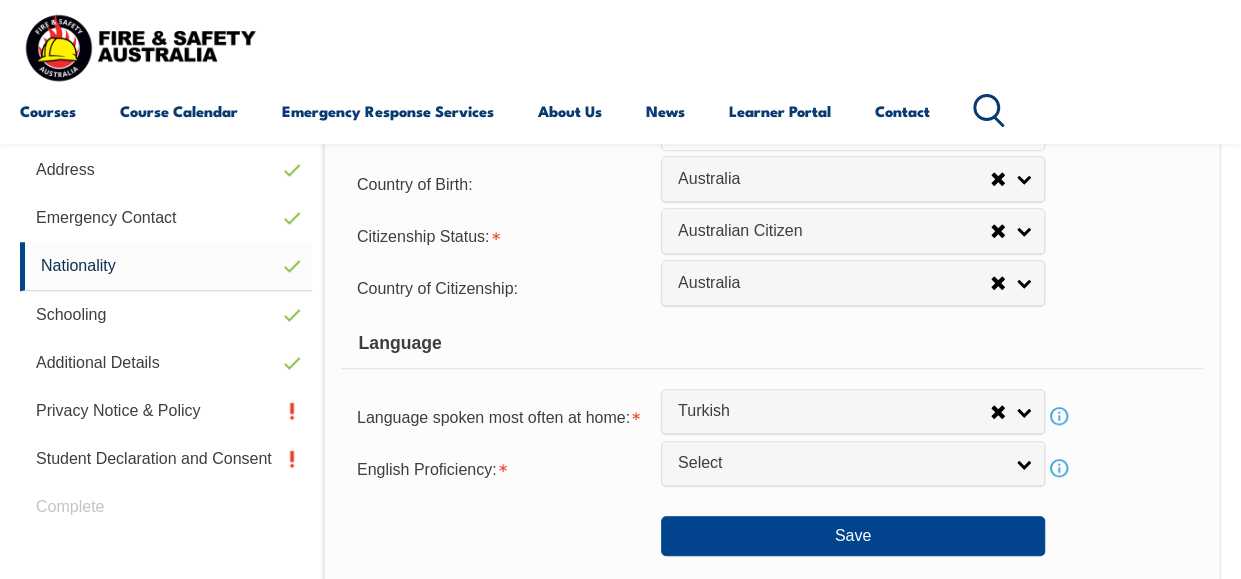 scroll, scrollTop: 685, scrollLeft: 0, axis: vertical 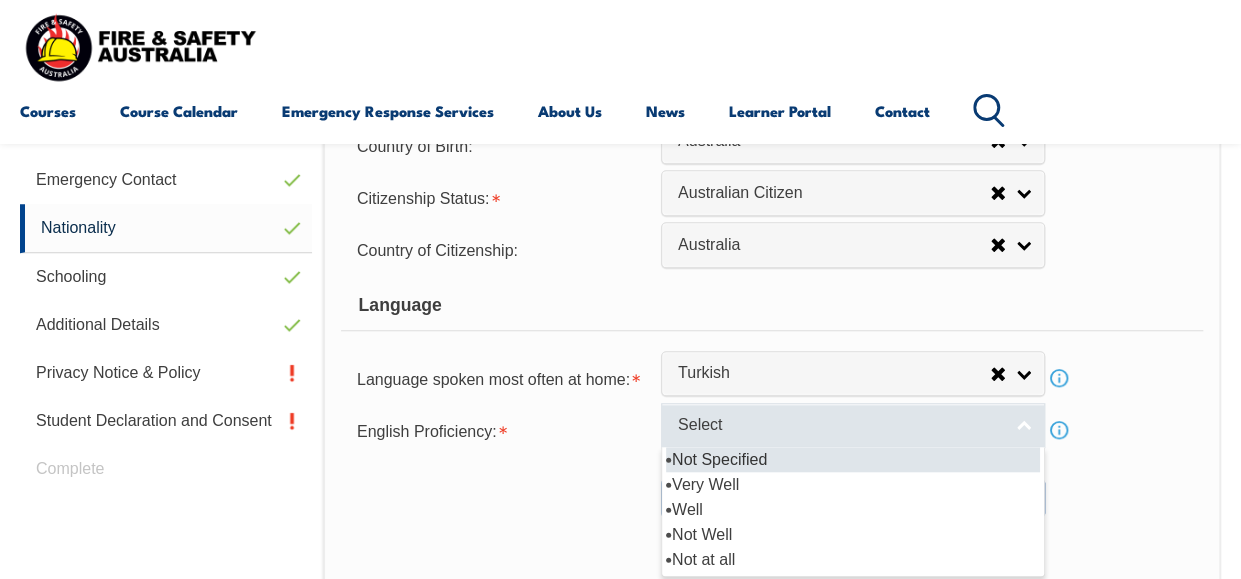 click on "Select" at bounding box center (853, 425) 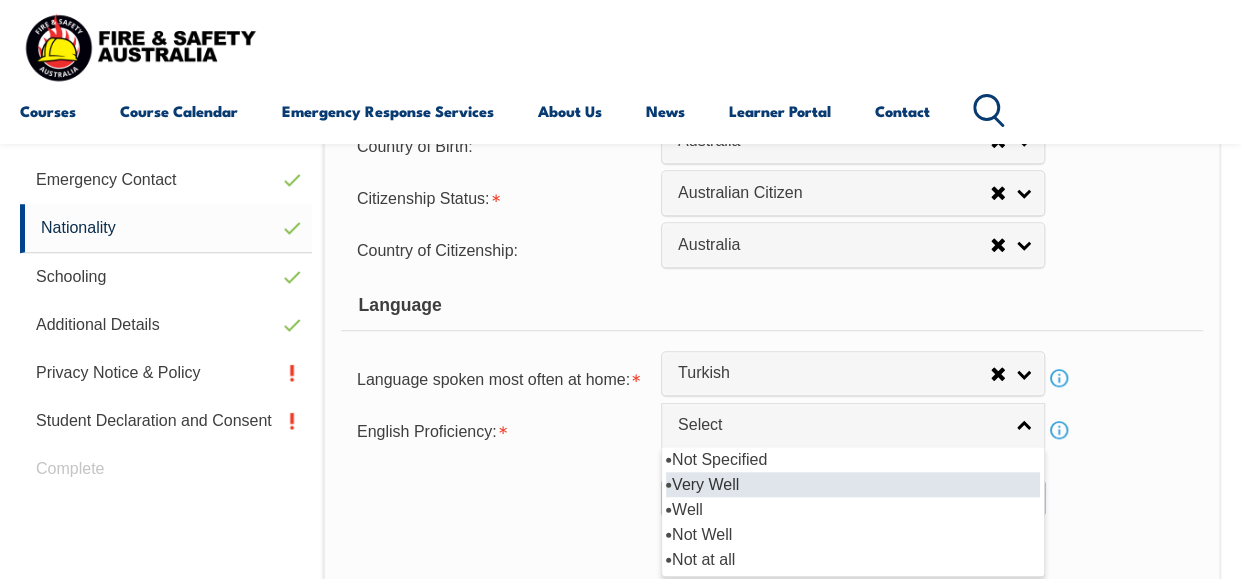 click on "Very Well" at bounding box center (853, 484) 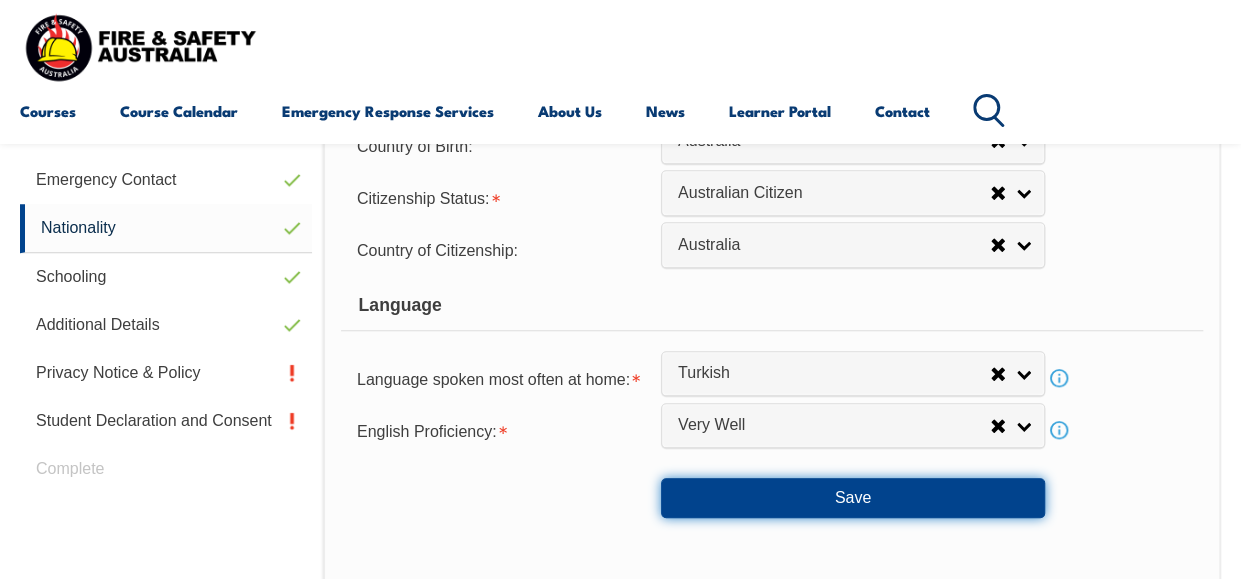 click on "Save" at bounding box center [853, 498] 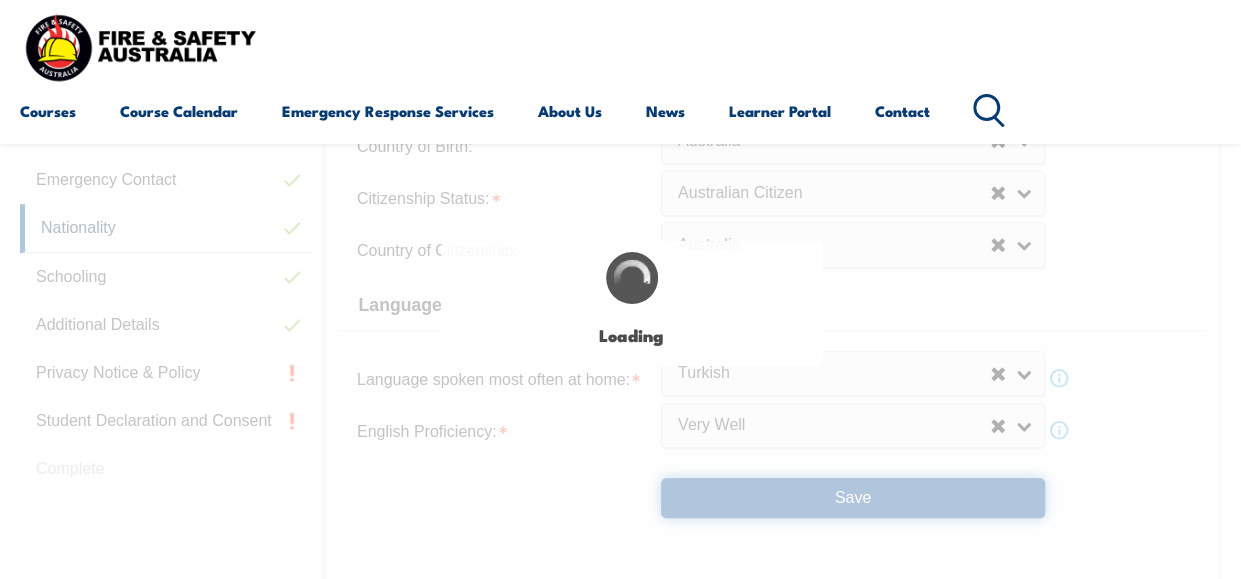 select on "false" 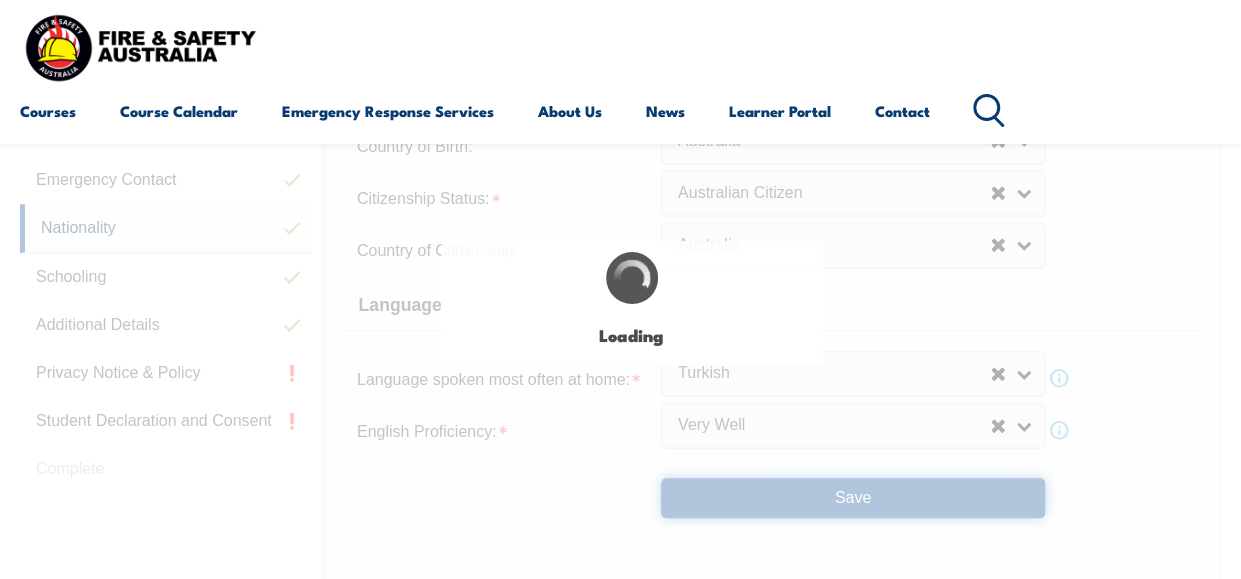 select on "true" 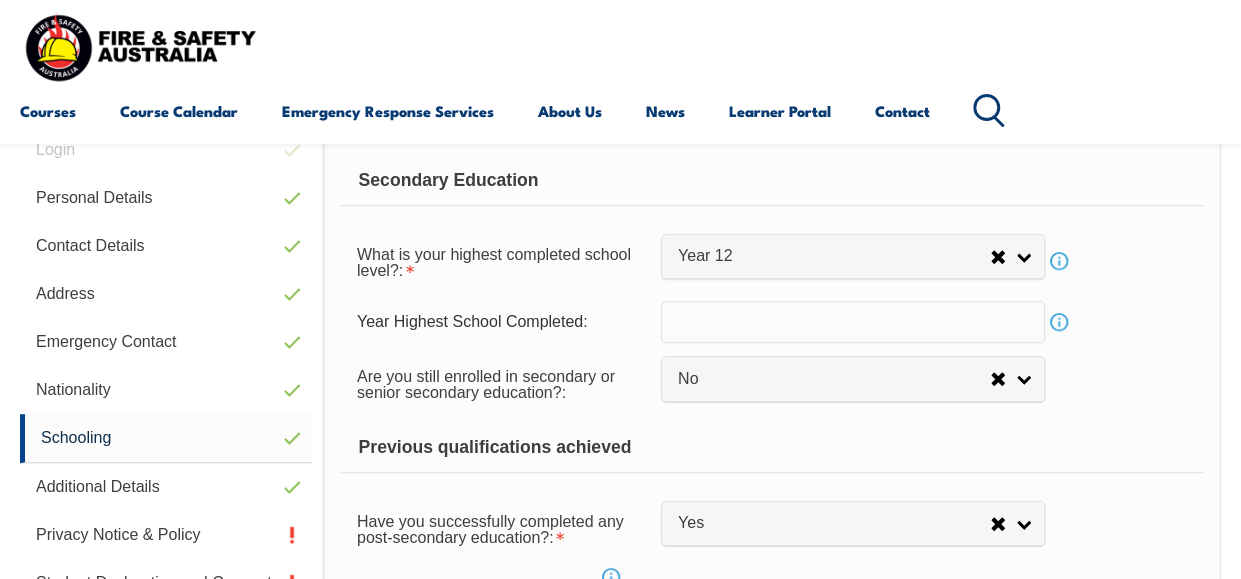 scroll, scrollTop: 484, scrollLeft: 0, axis: vertical 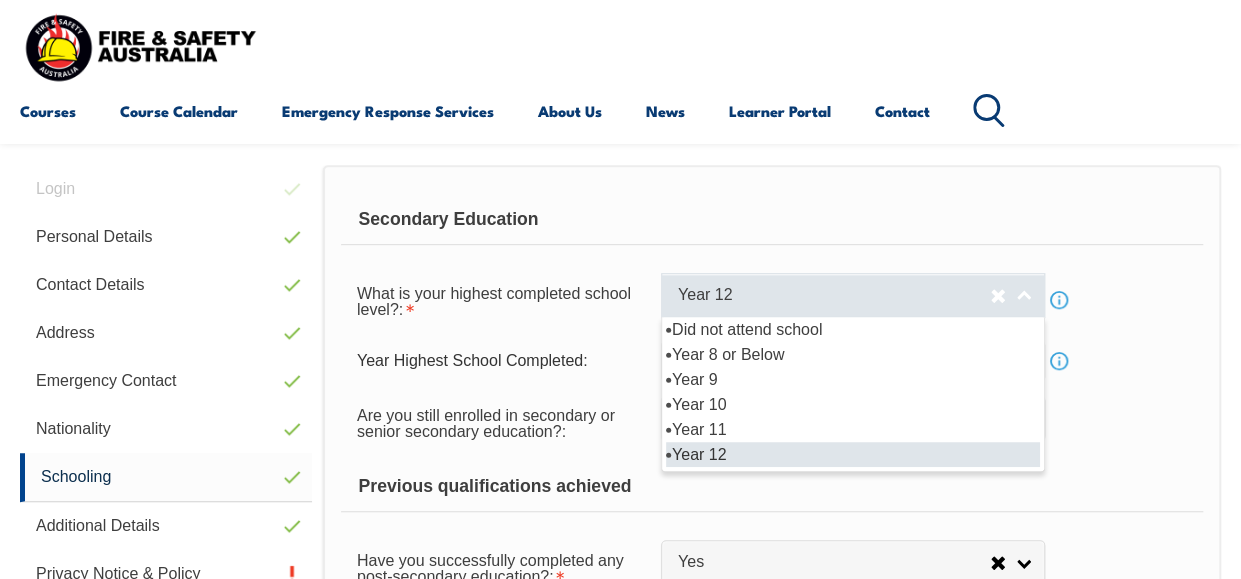 click on "Year 12" at bounding box center [834, 295] 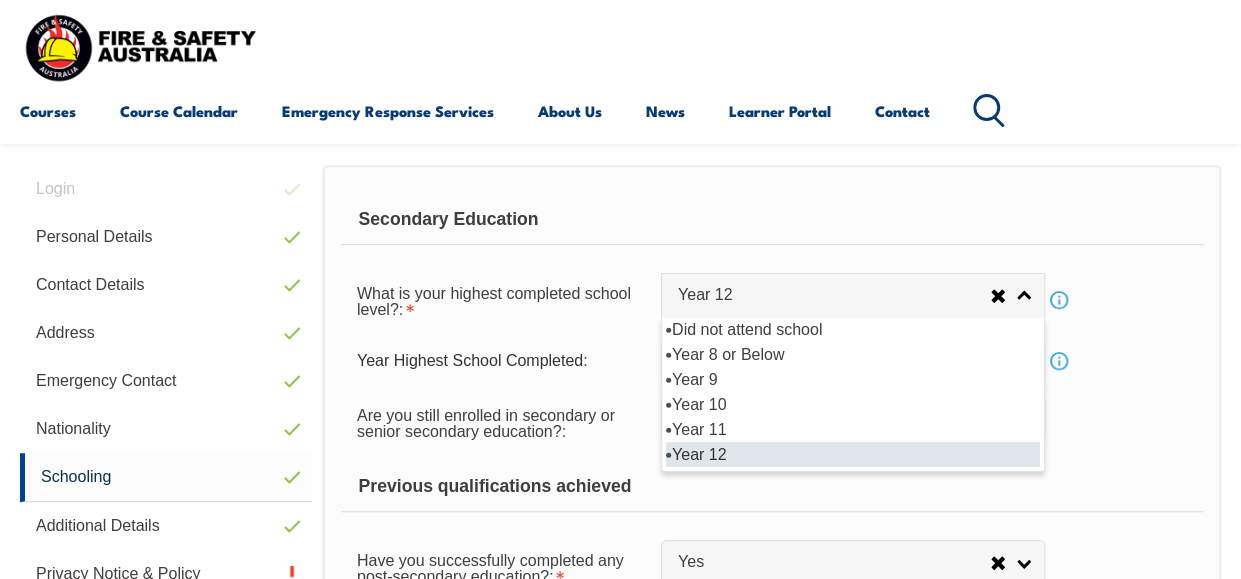 click on "What is your highest completed school level?: Did not attend school Year 8 or Below Year 9 Year 10 Year 11 Year 12
Year 12
Did not attend school Year 8 or Below Year 9 Year 10 Year 11 Year 12
Info" at bounding box center [772, 300] 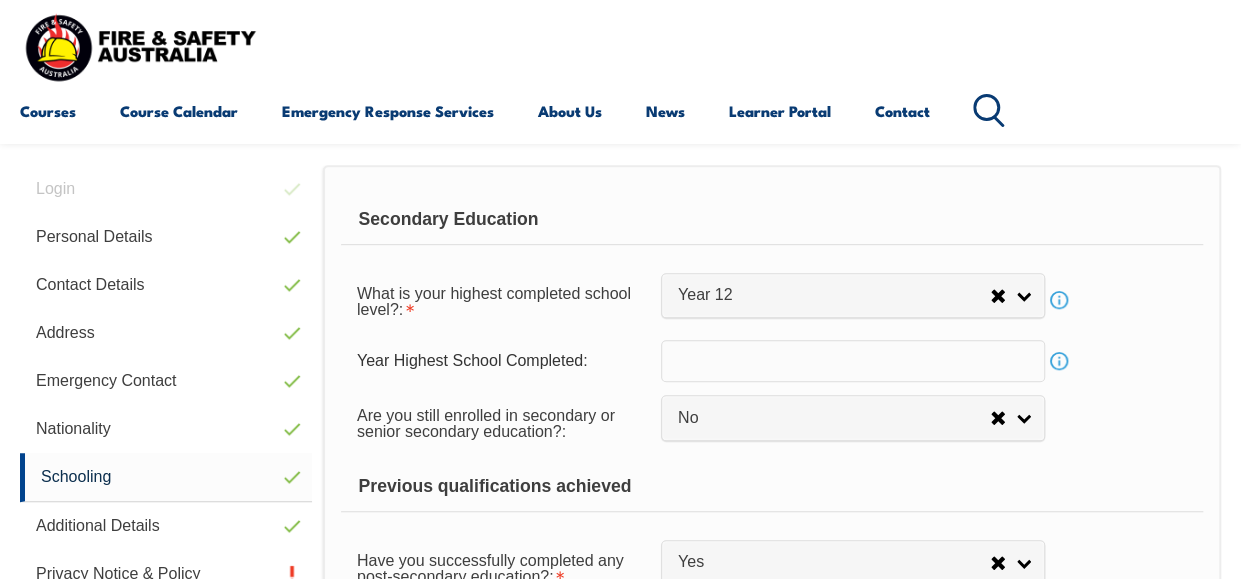 click on "Are you still enrolled in secondary or senior secondary education?: Not Specified Yes No
No" at bounding box center [772, 422] 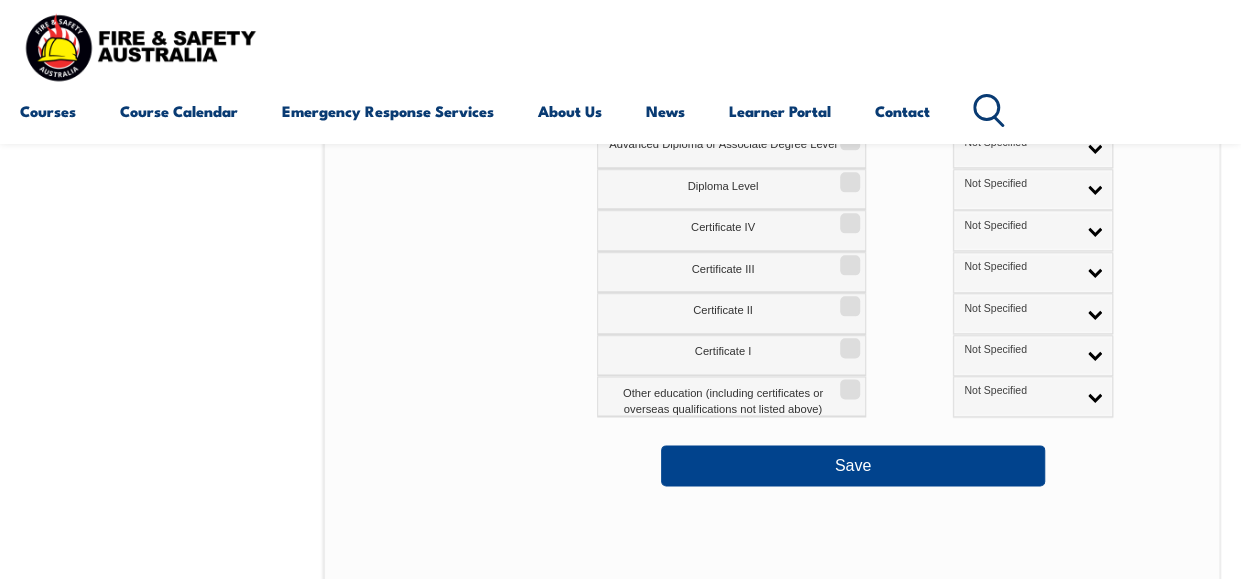 scroll, scrollTop: 1044, scrollLeft: 0, axis: vertical 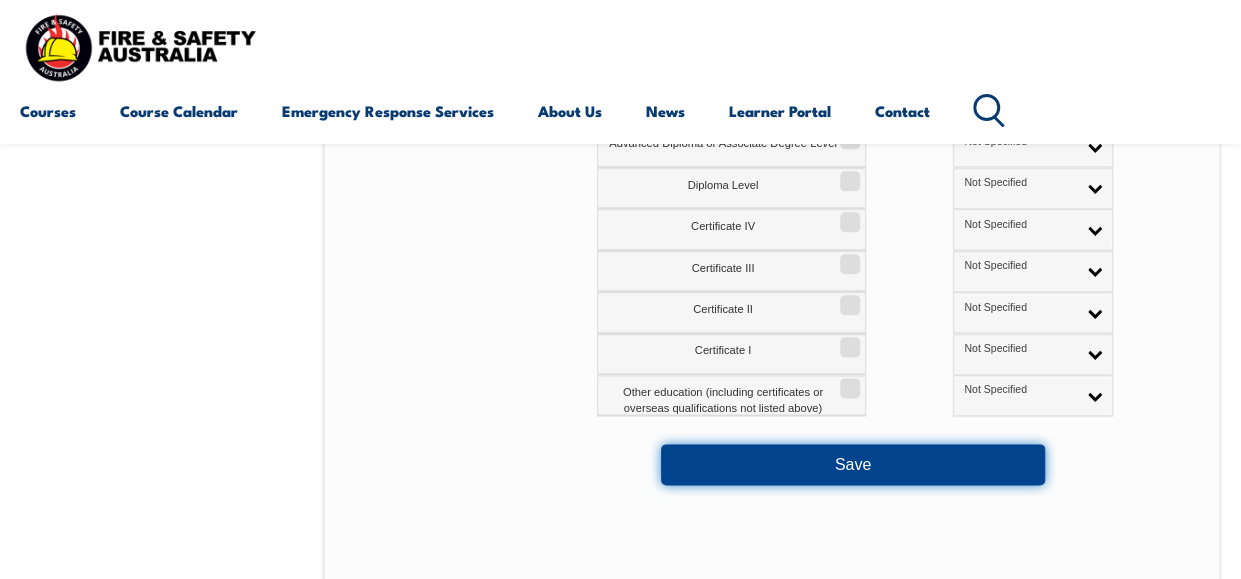 click on "Save" at bounding box center [853, 464] 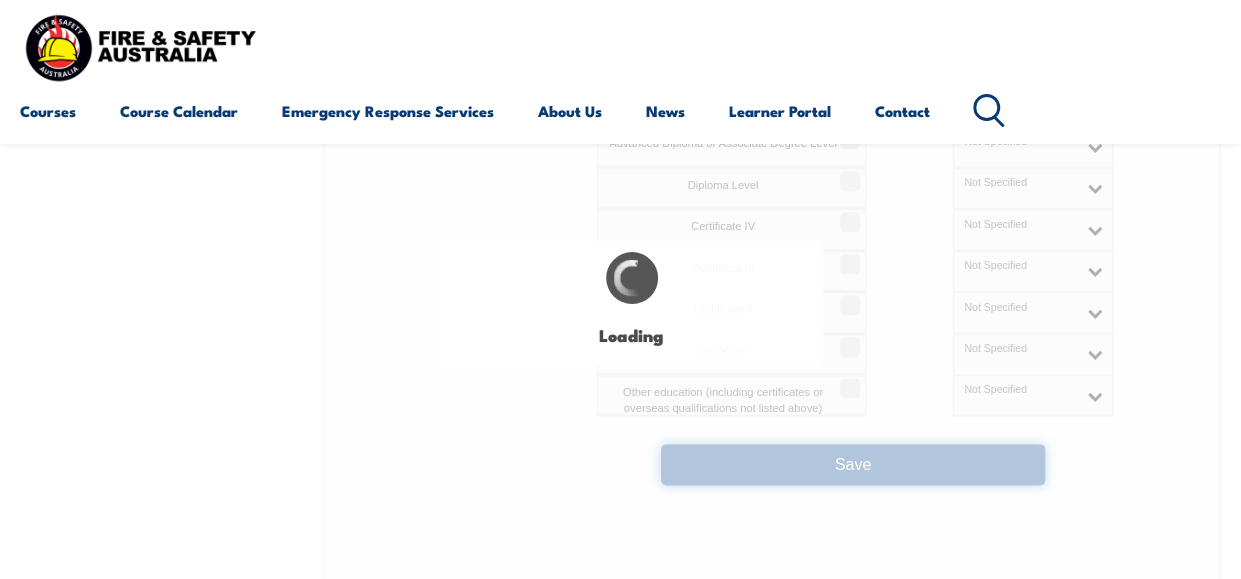 select on "false" 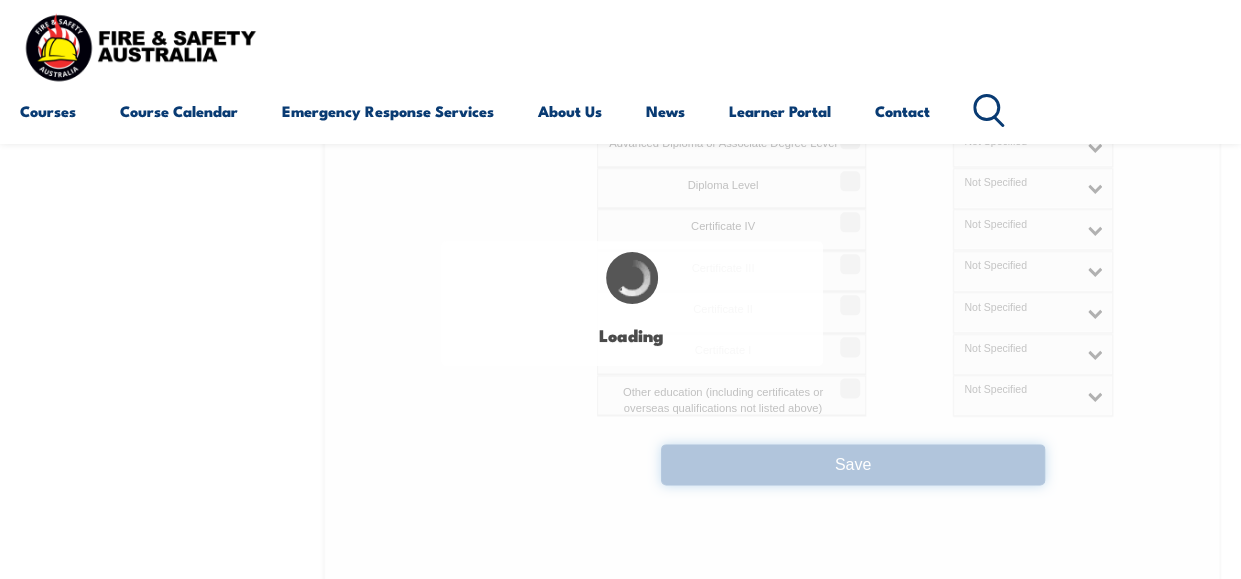 select 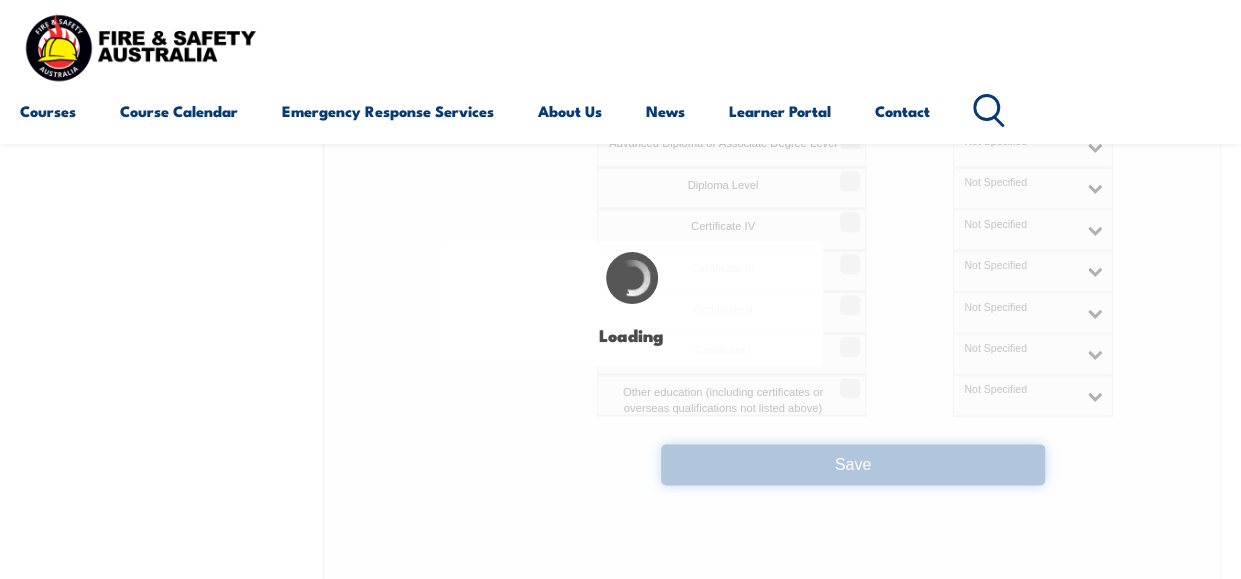 select on "false" 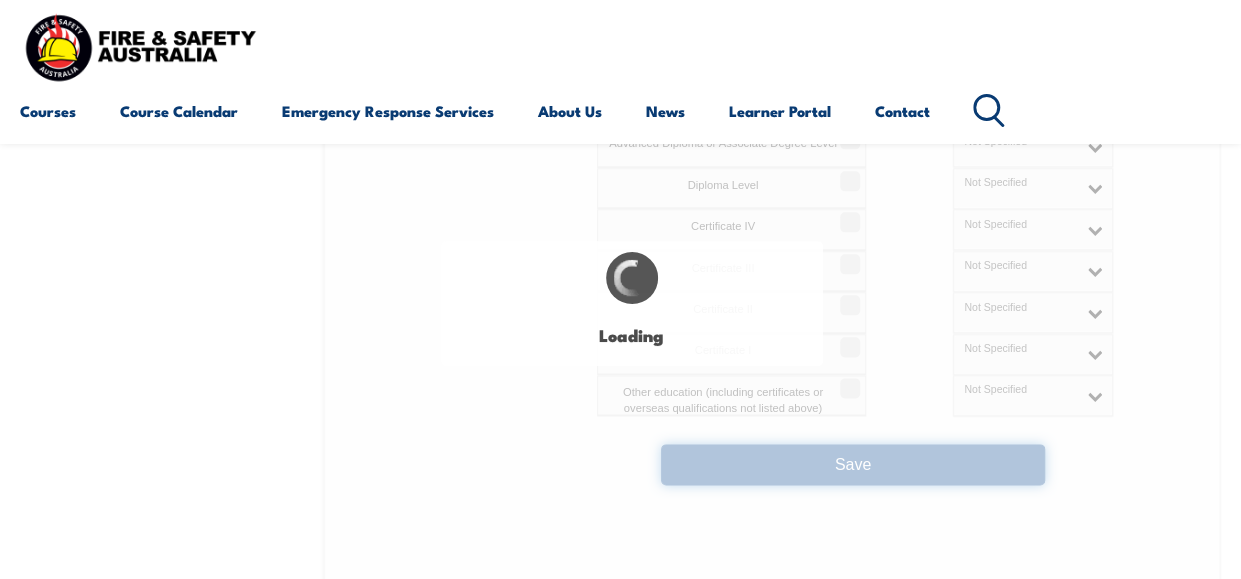 select on "true" 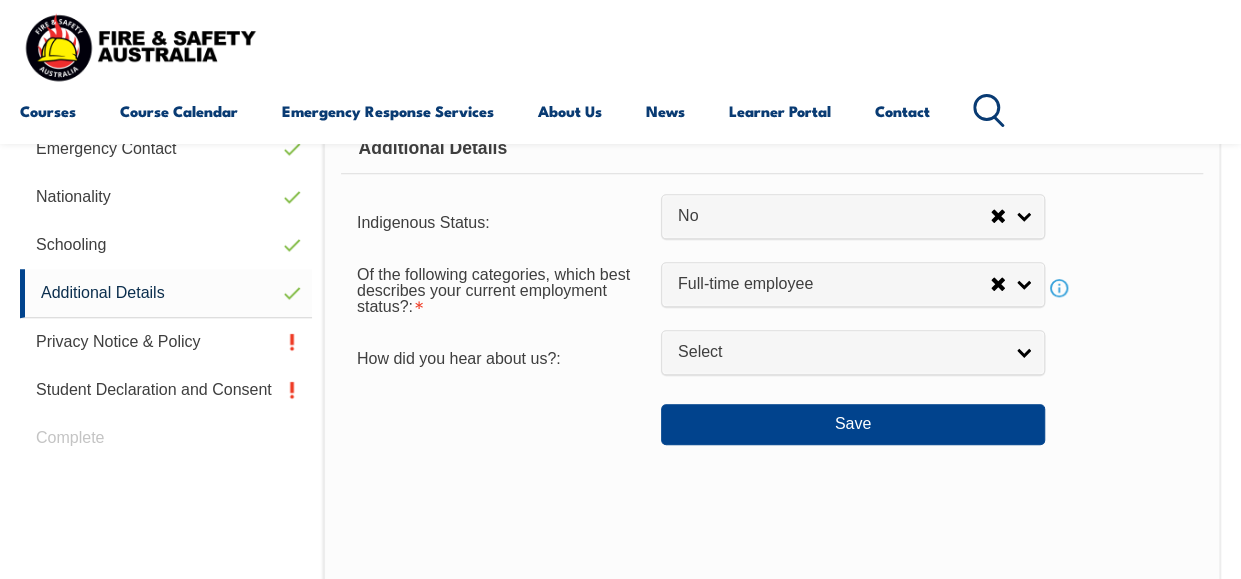 scroll, scrollTop: 765, scrollLeft: 0, axis: vertical 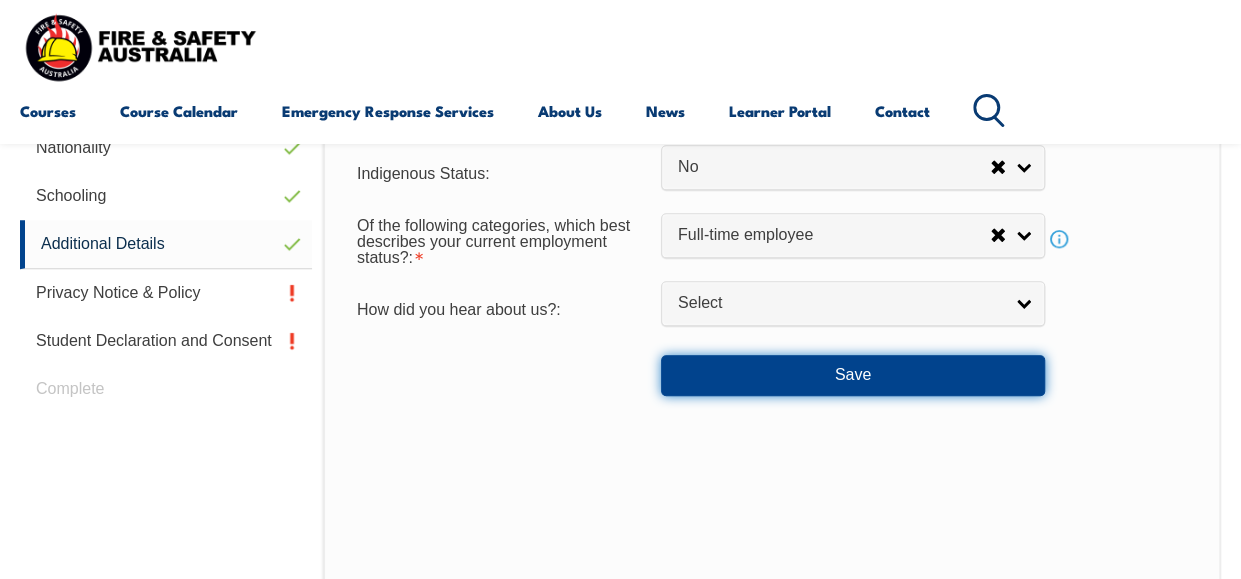 click on "Save" at bounding box center (853, 375) 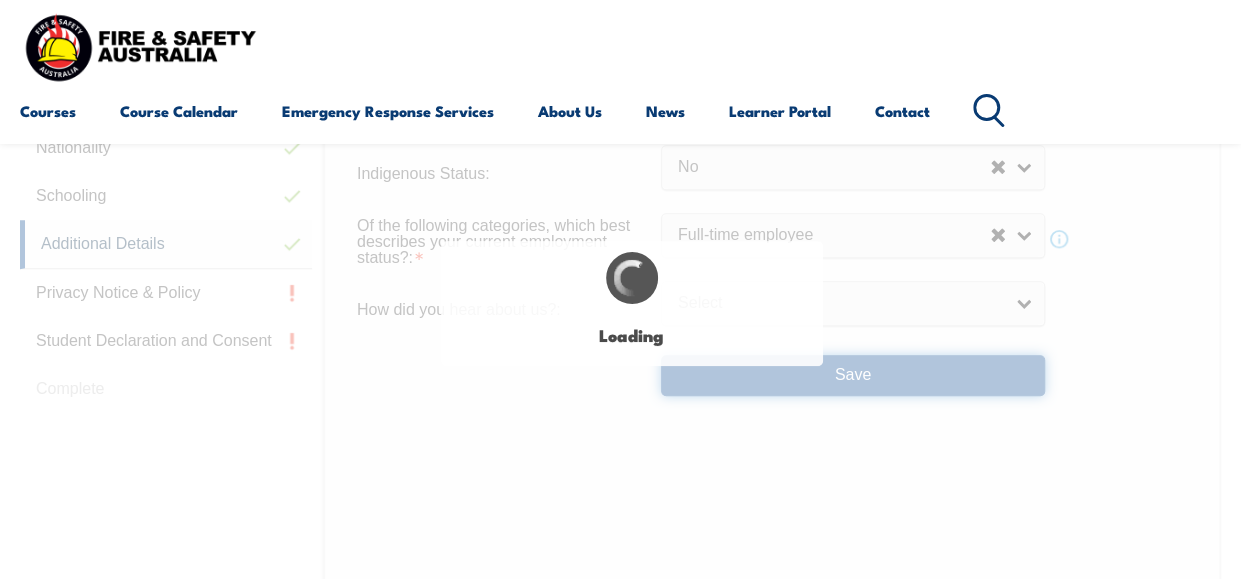 select on "false" 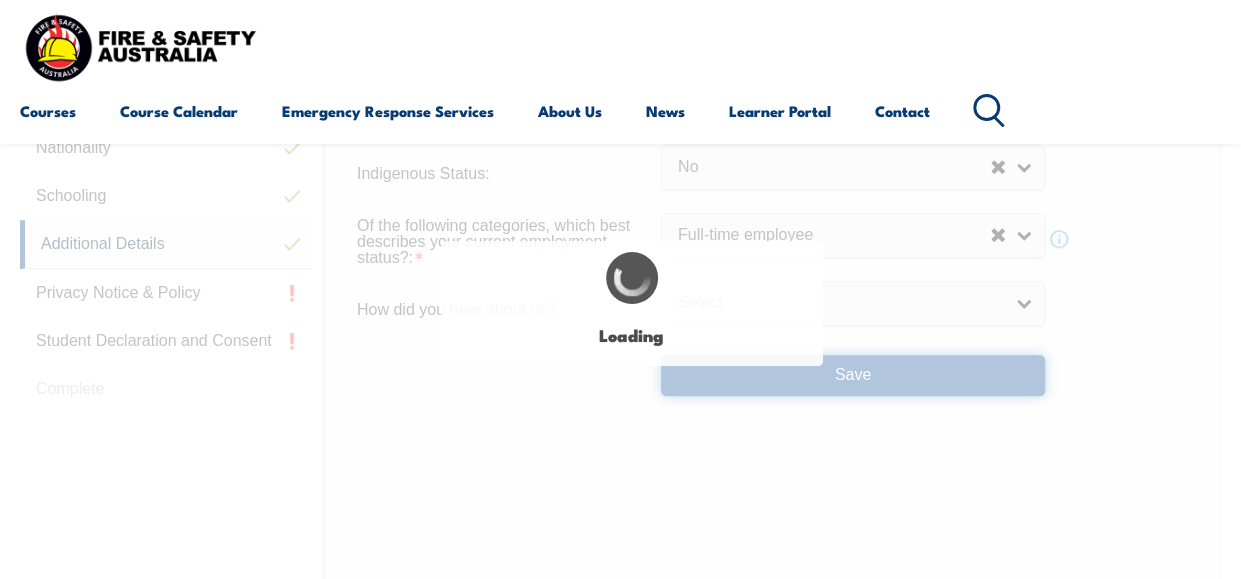 select 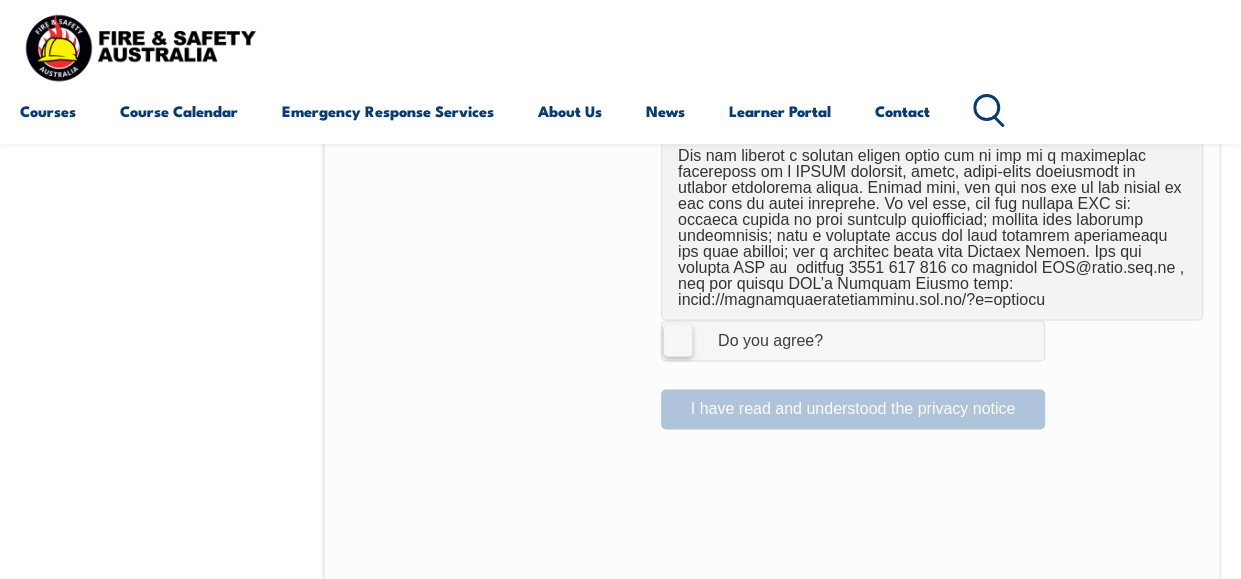 scroll, scrollTop: 1498, scrollLeft: 0, axis: vertical 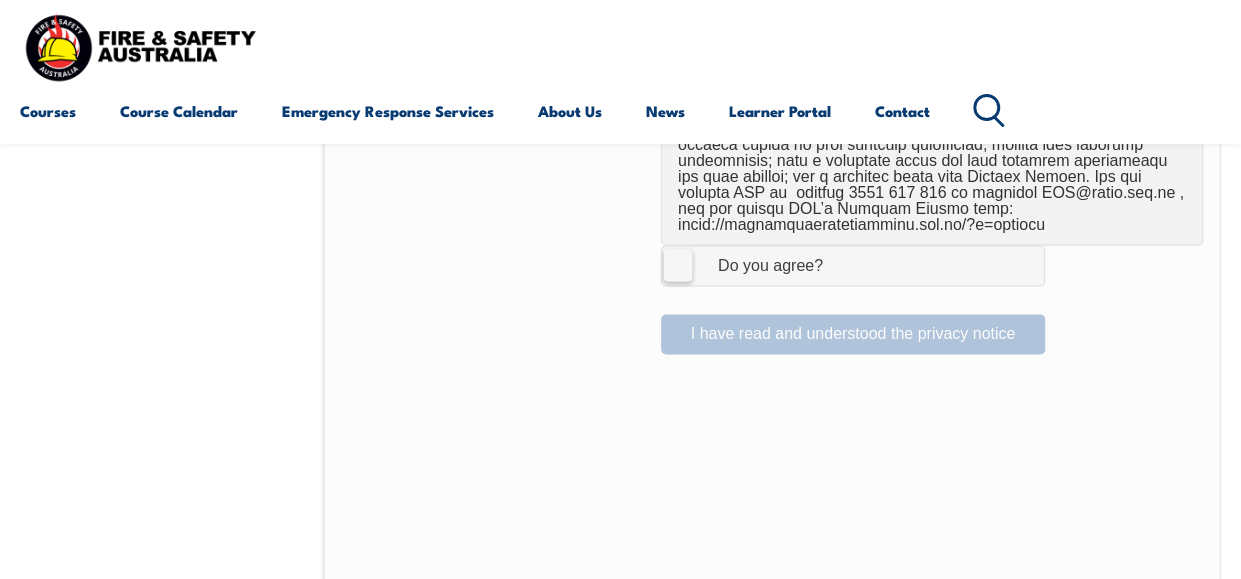 click on "I Agree Do you agree?" at bounding box center [853, 265] 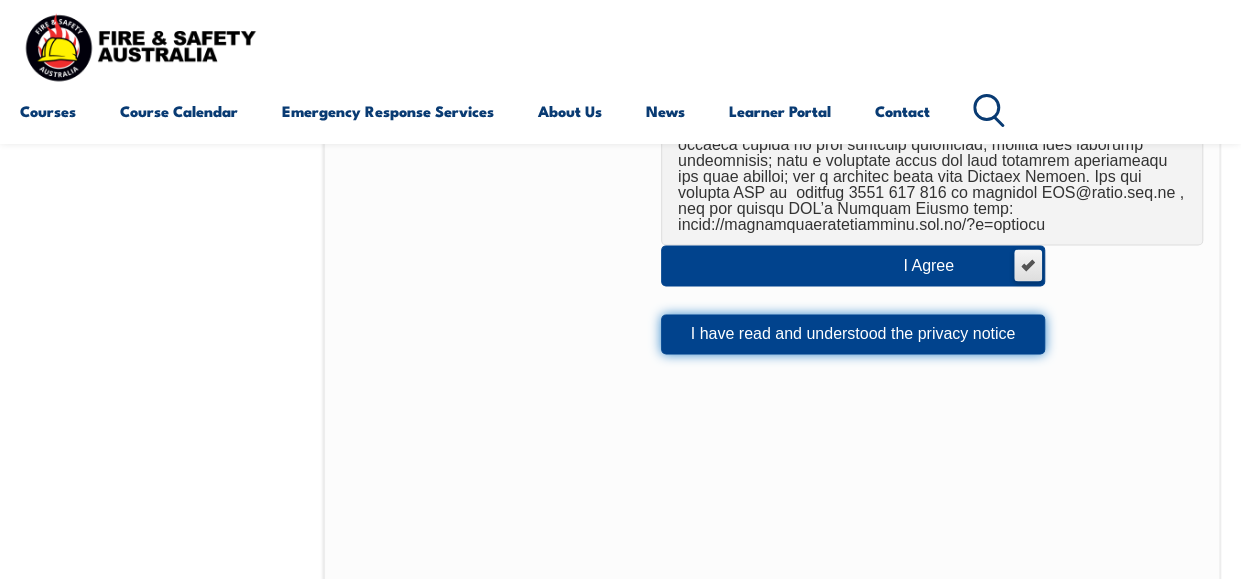 click on "I have read and understood the privacy notice" at bounding box center (853, 334) 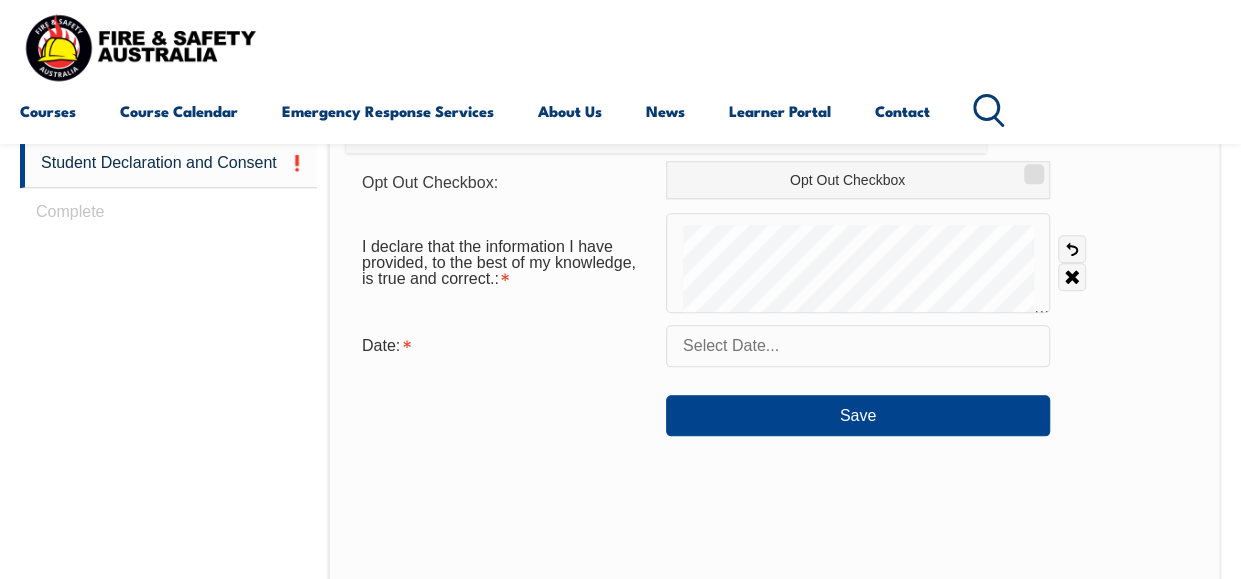 scroll, scrollTop: 992, scrollLeft: 0, axis: vertical 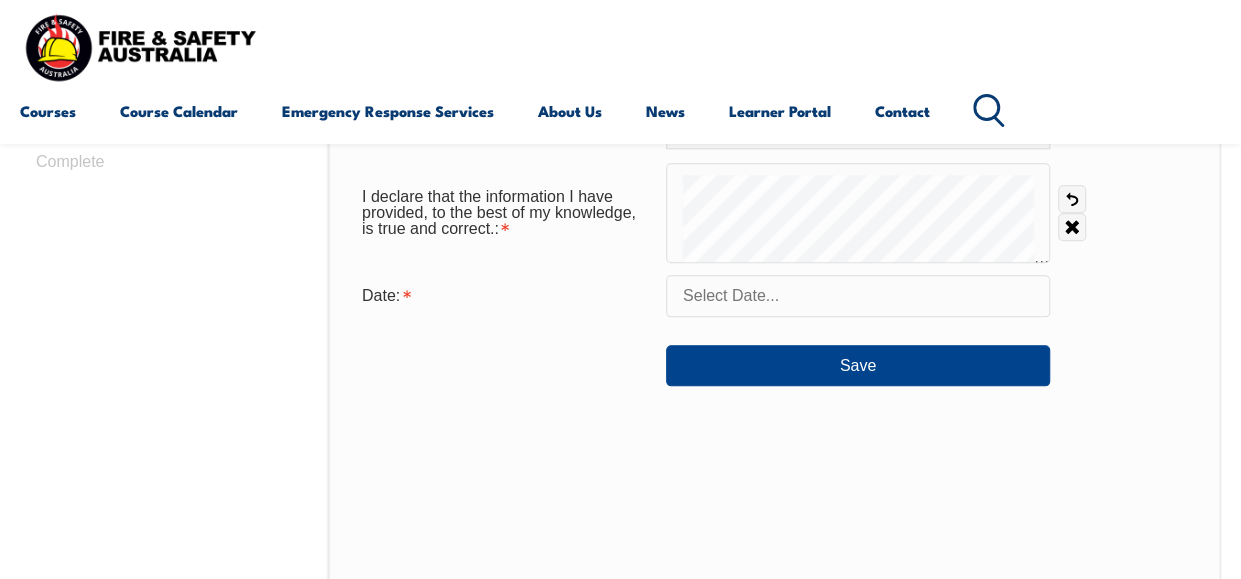 click on "Login with a different user Login Personal Details Contact Details Address Emergency Contact Nationality  Schooling Additional Details Privacy Notice & Policy Student Declaration and Consent Complete Personal Details Title: Mr Mrs Ms Miss Other
Ms
Given Name: Emine Preferred Name: Middle Name: Last Name: Oguz Date of Birth: April 22, 1982 Info Unique Student Identifier: Y5TB2RQAKP Info Gender: Male Female Other
Female
Save Citizenship City of Birth: Melbourne Country of Birth: Adelie Land (France) Afghanistan Aland Islands Albania Algeria Andorra Angola Anguilla Antigua and Barbuda Argentina Argentinian Antarctic Territory Armenia Aruba Australia Australian Antarctic Territory Austria Azerbaijan Bahamas Bahrain Bangladesh Barbados Belarus Belgium Belize Benin Bermuda Bhutan Bolivia Bonaire, Sint Eustatius and Saba Bosnia and Herzegovina Botswana Brazil British Antarctic Territory Brunei Darussalam" at bounding box center (620, 206) 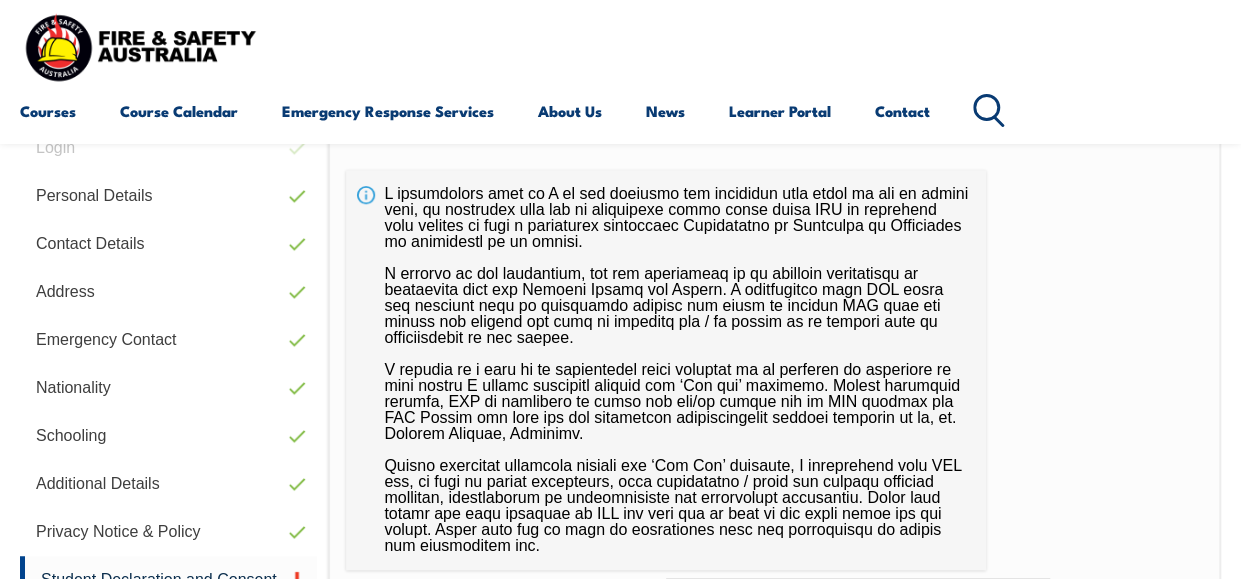 scroll, scrollTop: 1032, scrollLeft: 0, axis: vertical 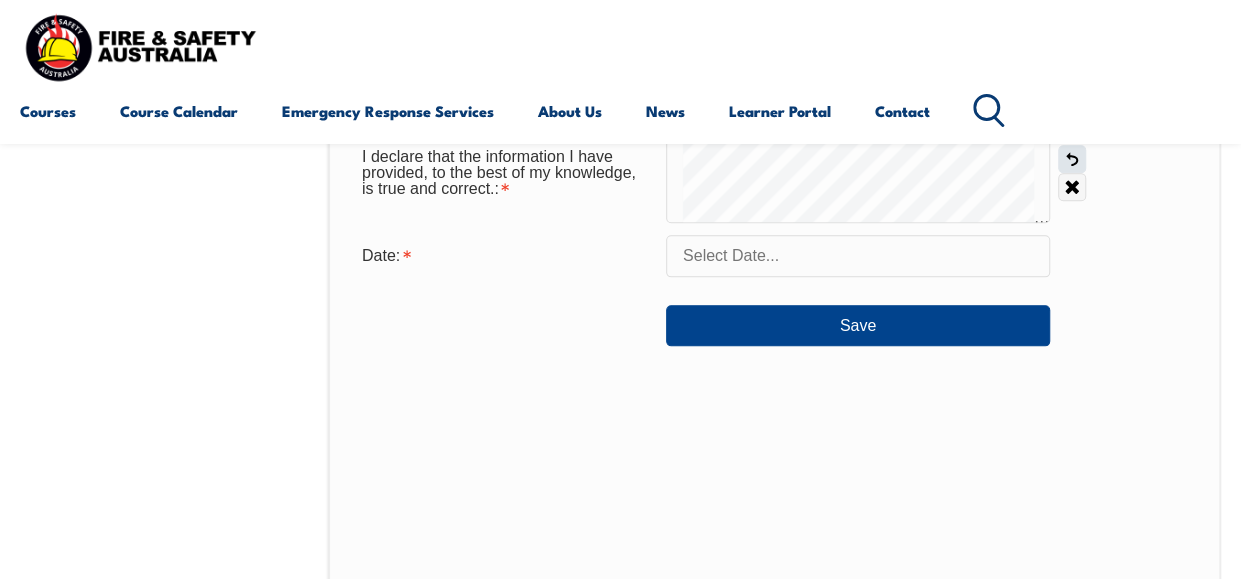 click on "Undo" at bounding box center [1072, 159] 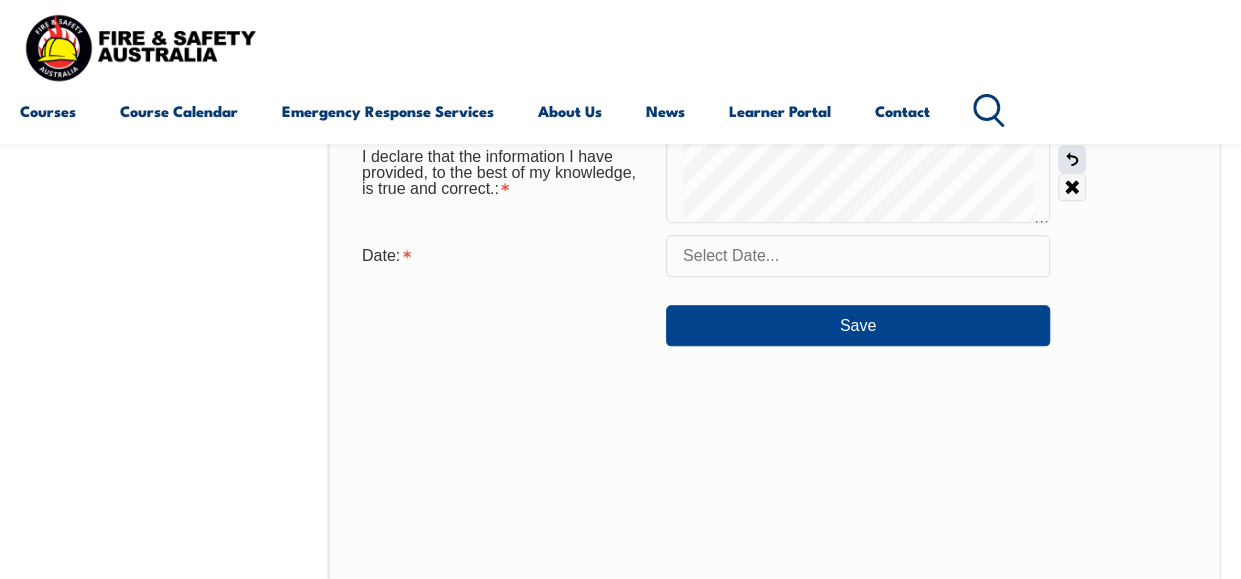 click on "Undo" at bounding box center (1072, 159) 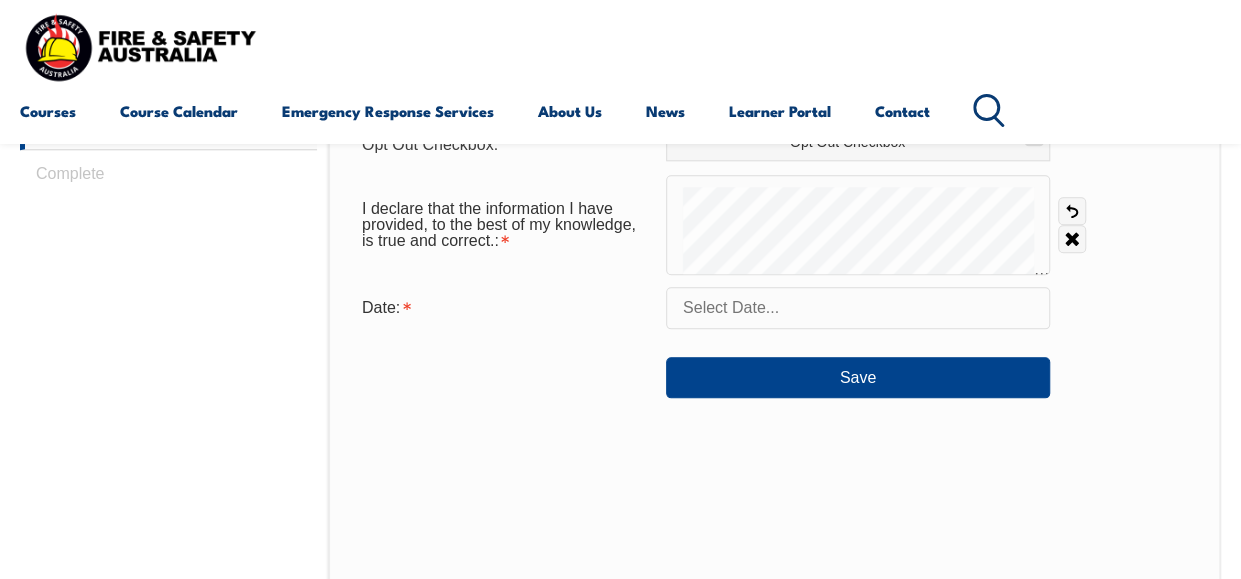 scroll, scrollTop: 952, scrollLeft: 0, axis: vertical 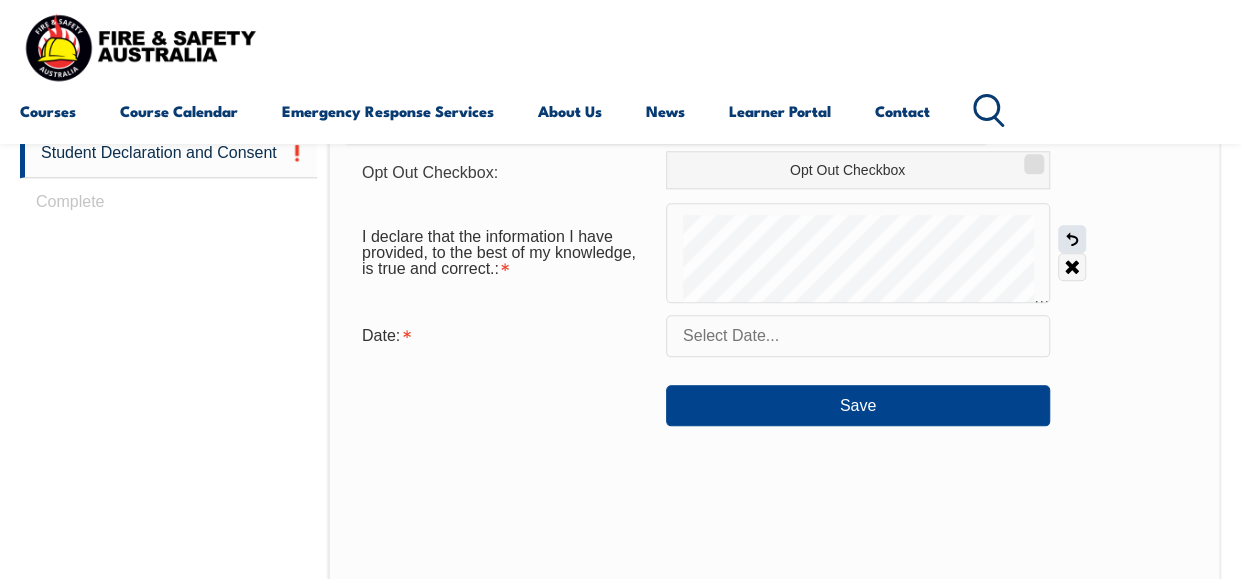 click on "Undo" at bounding box center [1072, 239] 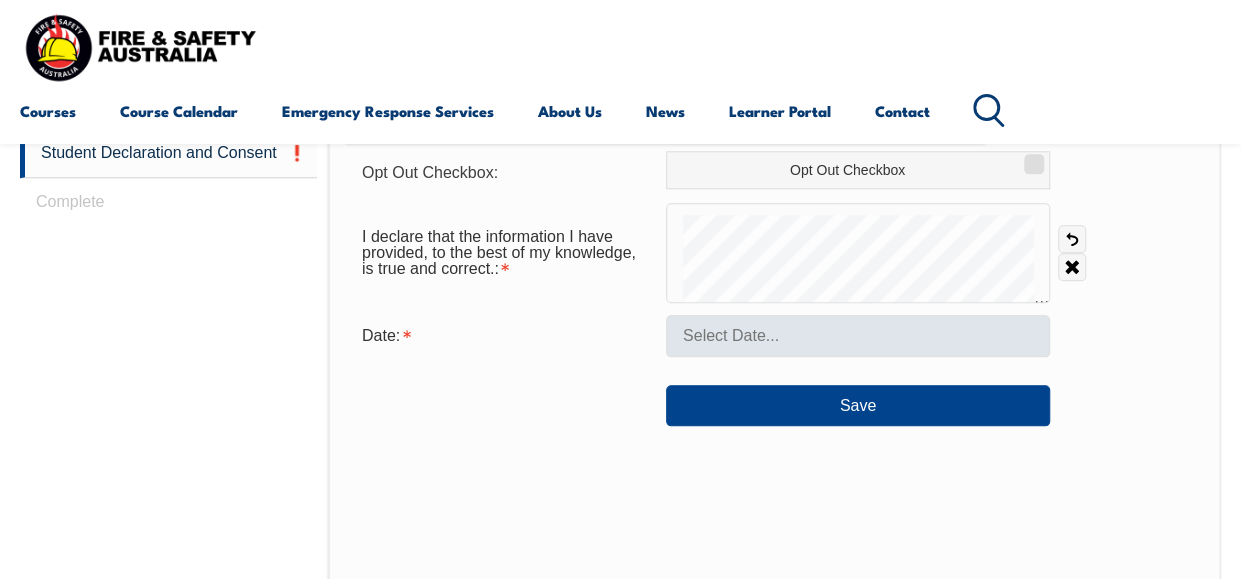 click on "Opt Out Checkbox: Opt Out Checkbox I declare that the information I have provided, to the best of my knowledge, is true and correct.: Undo Clear Date: Save" at bounding box center [774, 288] 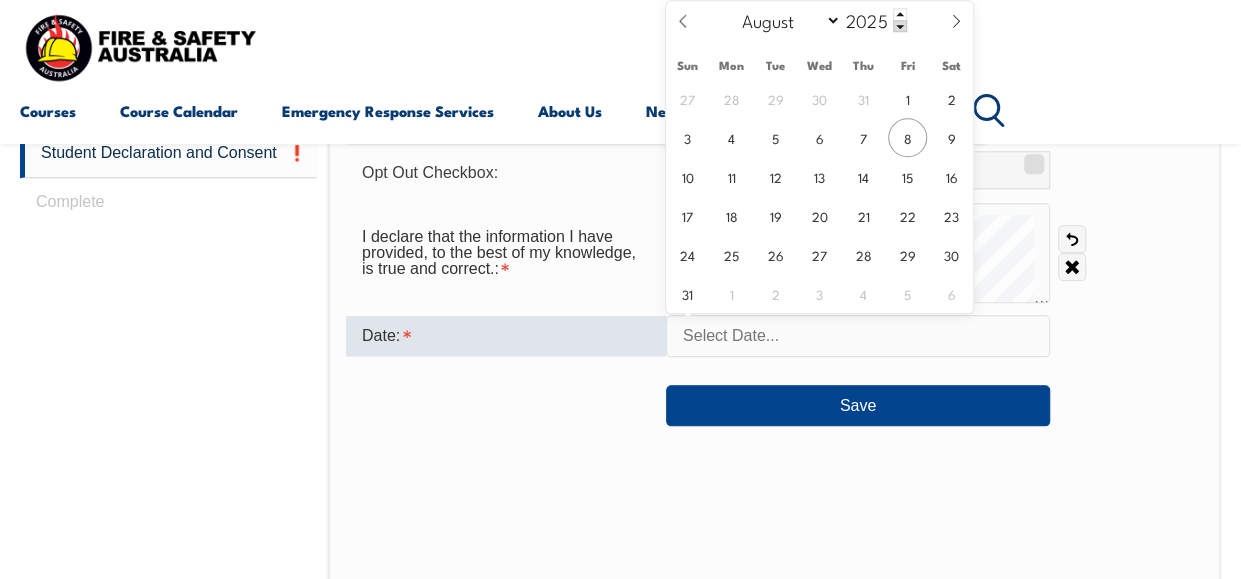 click at bounding box center (858, 336) 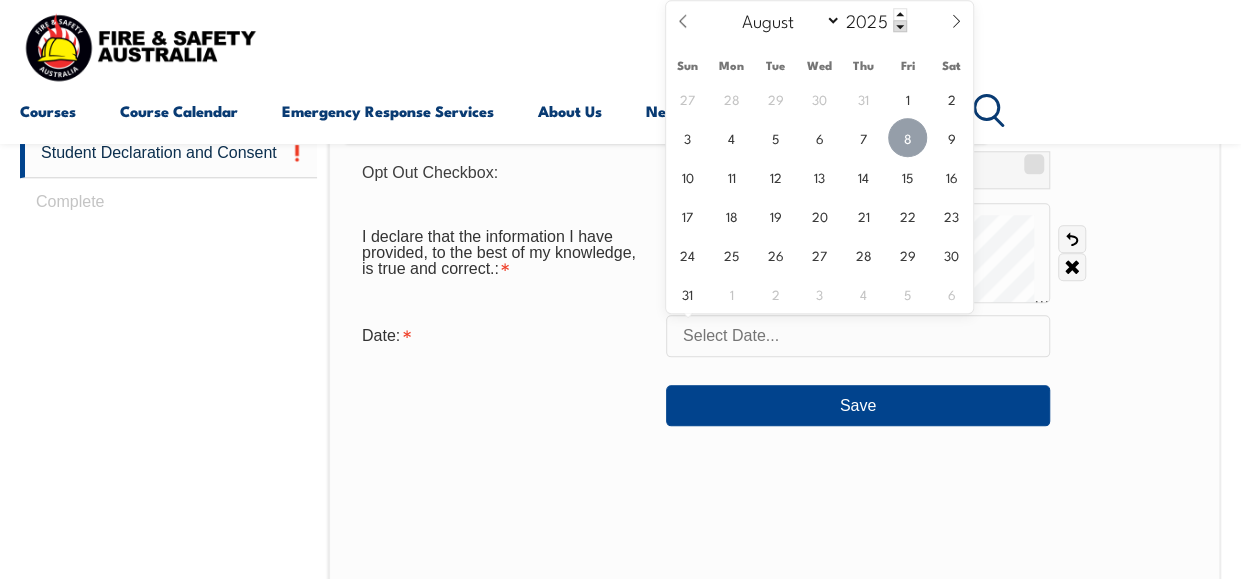 click on "8" at bounding box center [907, 137] 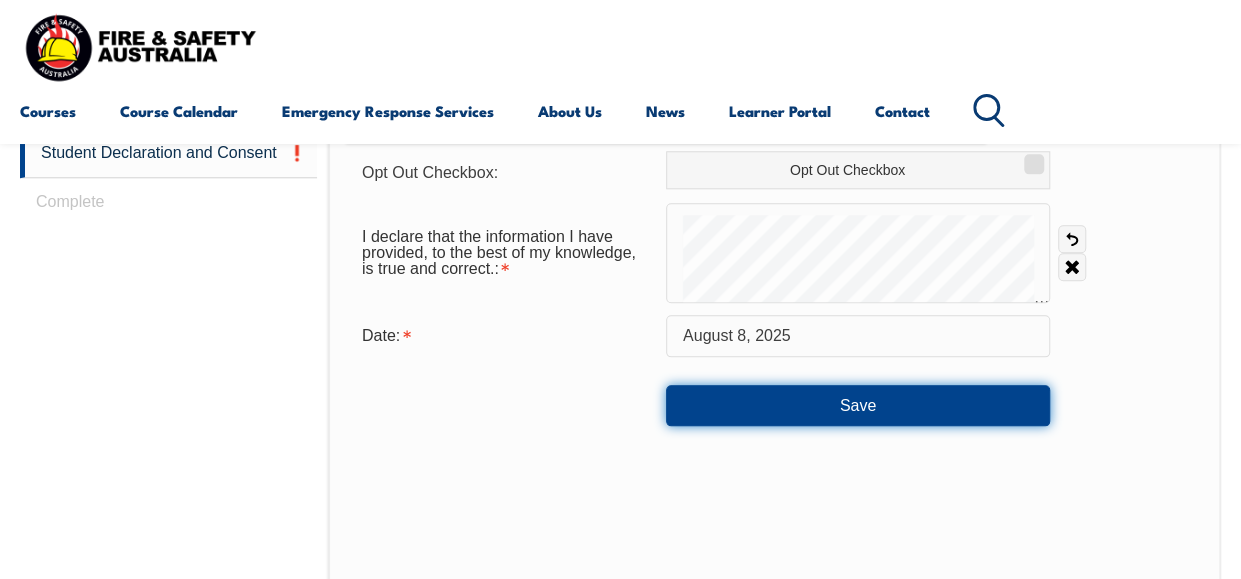 click on "Save" at bounding box center (858, 405) 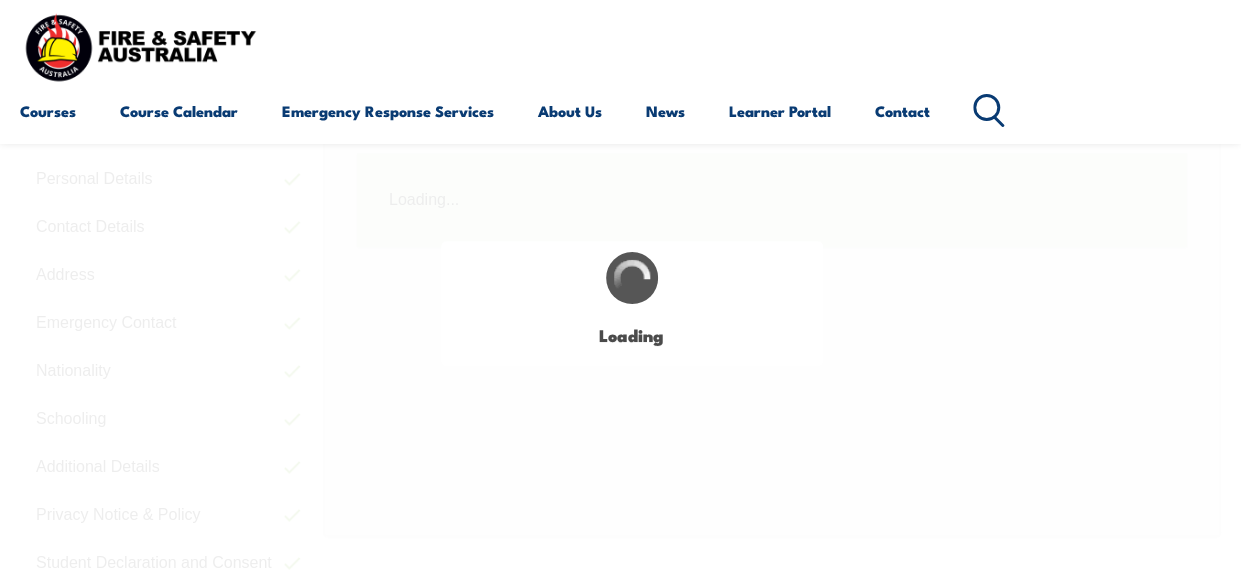 scroll, scrollTop: 485, scrollLeft: 0, axis: vertical 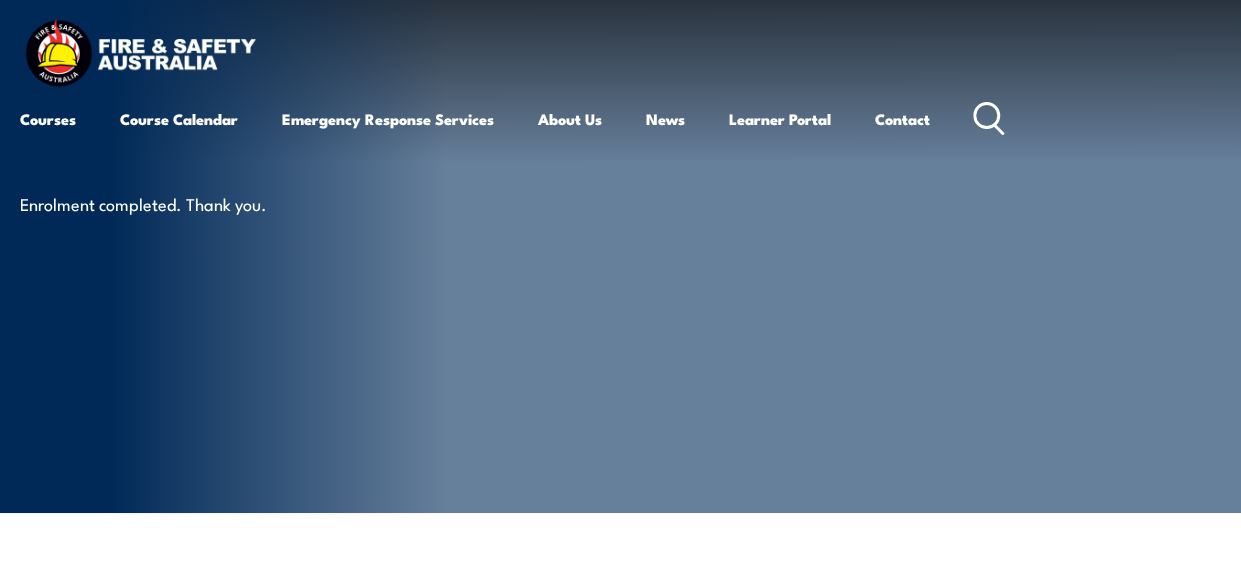 click on "Enrolment completed. Thank you." at bounding box center [620, 256] 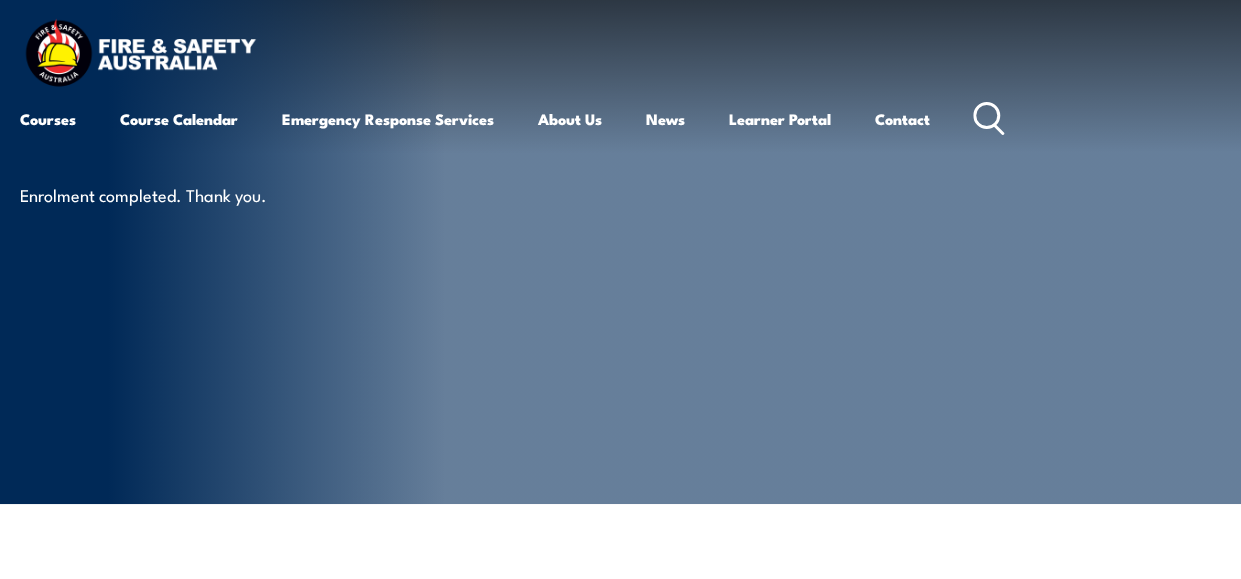 scroll, scrollTop: 0, scrollLeft: 0, axis: both 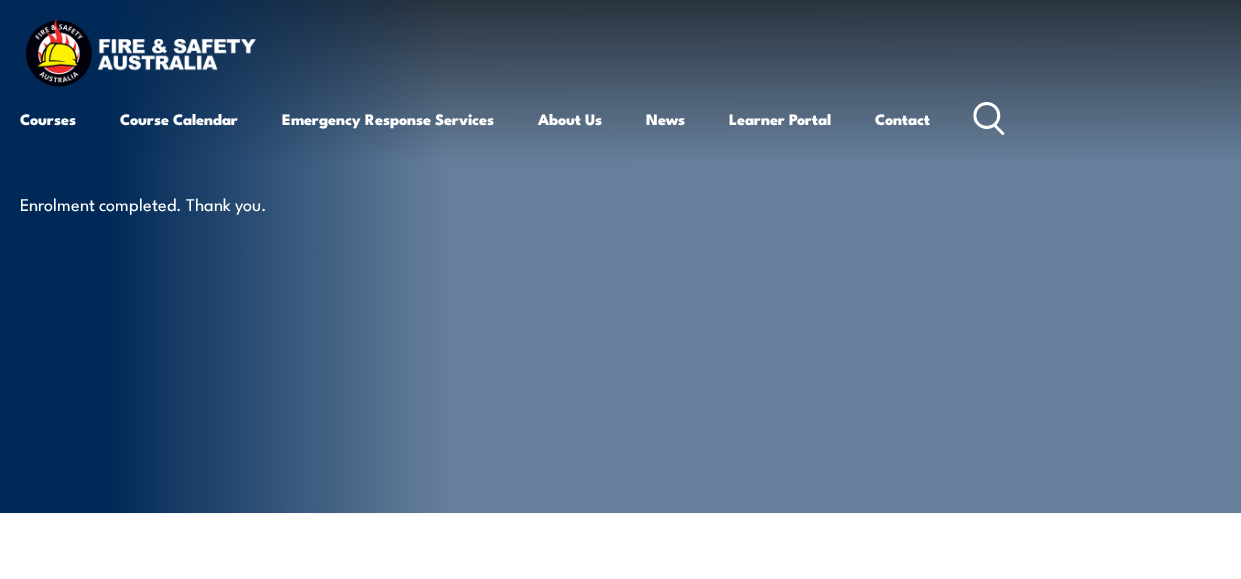 click at bounding box center (140, 55) 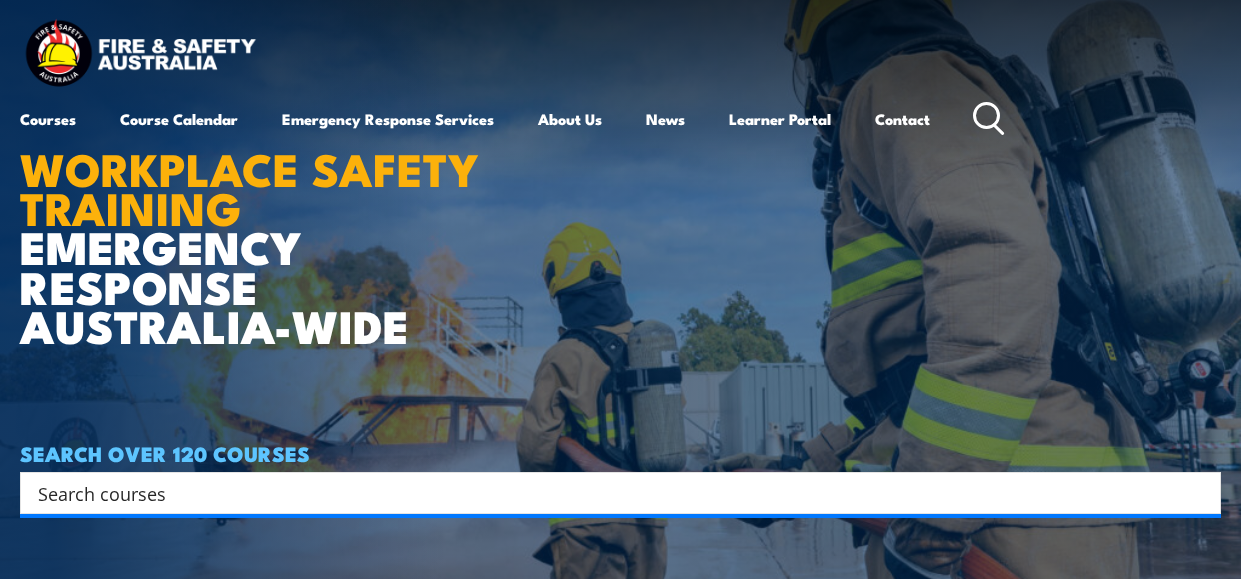 scroll, scrollTop: 0, scrollLeft: 0, axis: both 